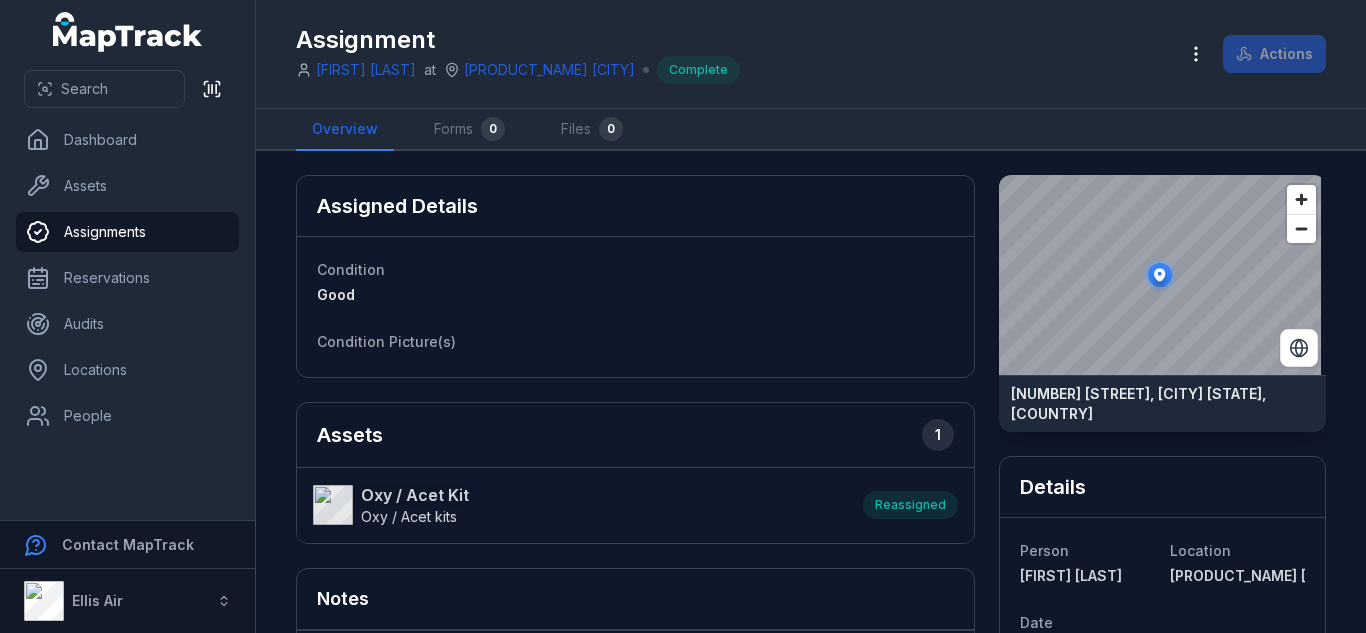 scroll, scrollTop: 0, scrollLeft: 0, axis: both 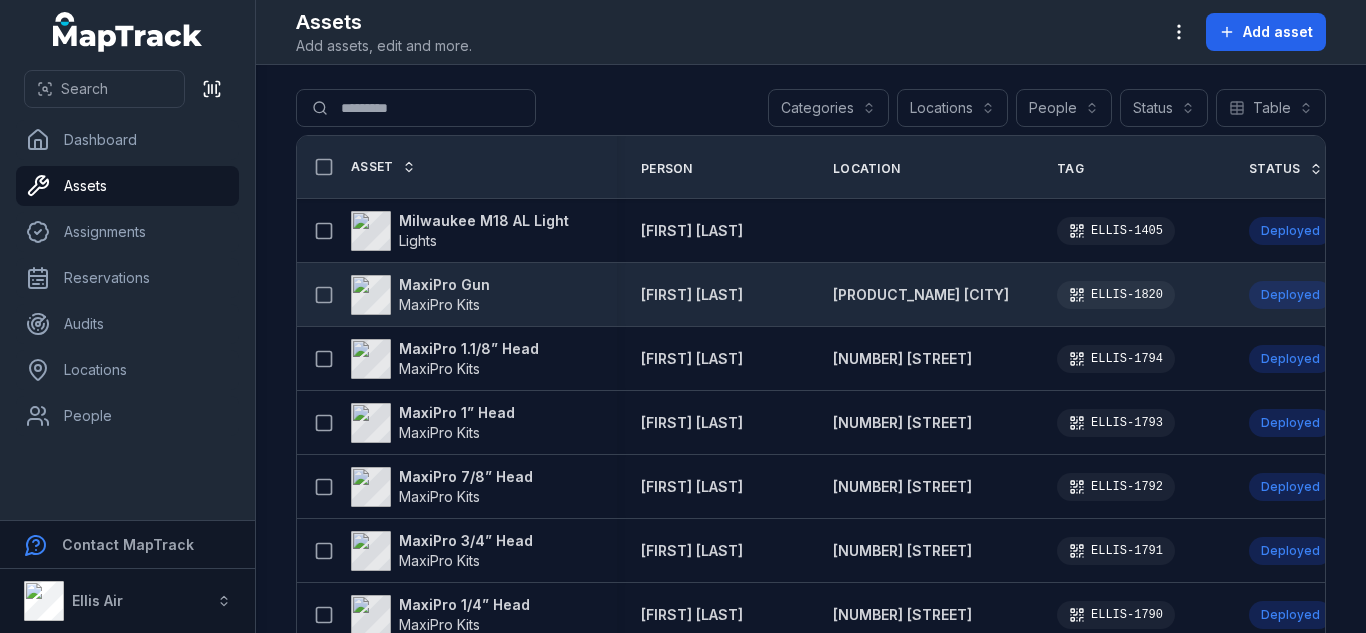 click on "MaxiPro Gun" at bounding box center [444, 285] 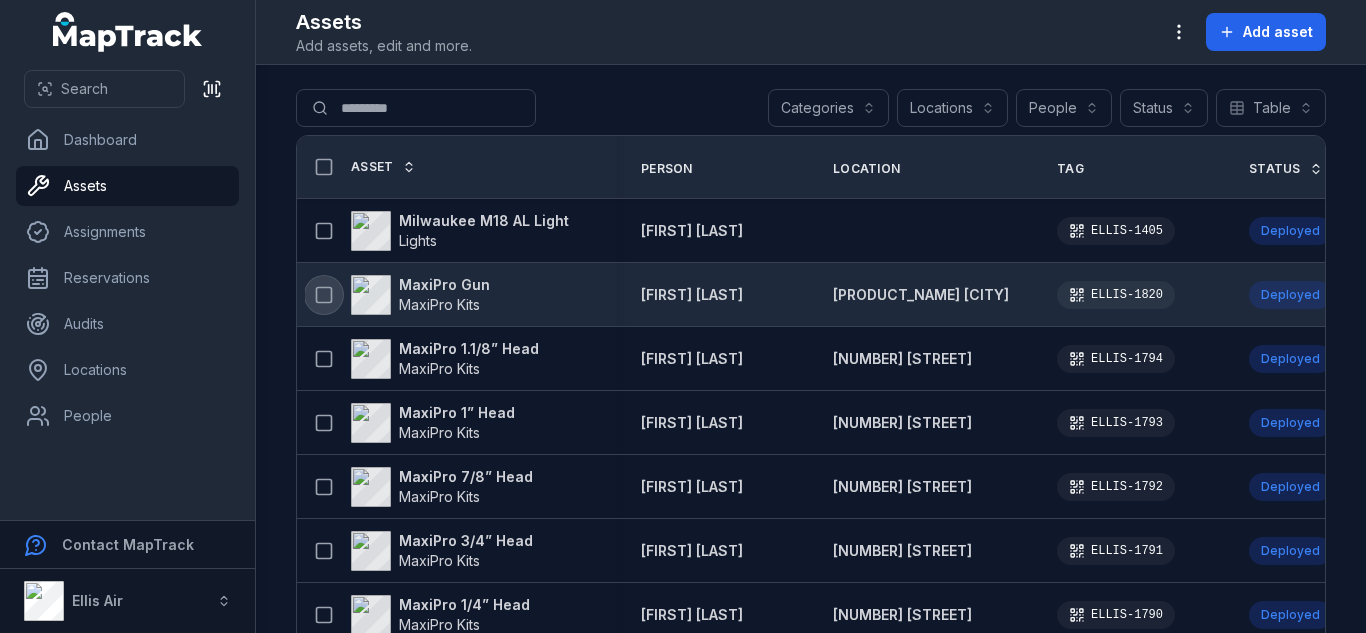 click 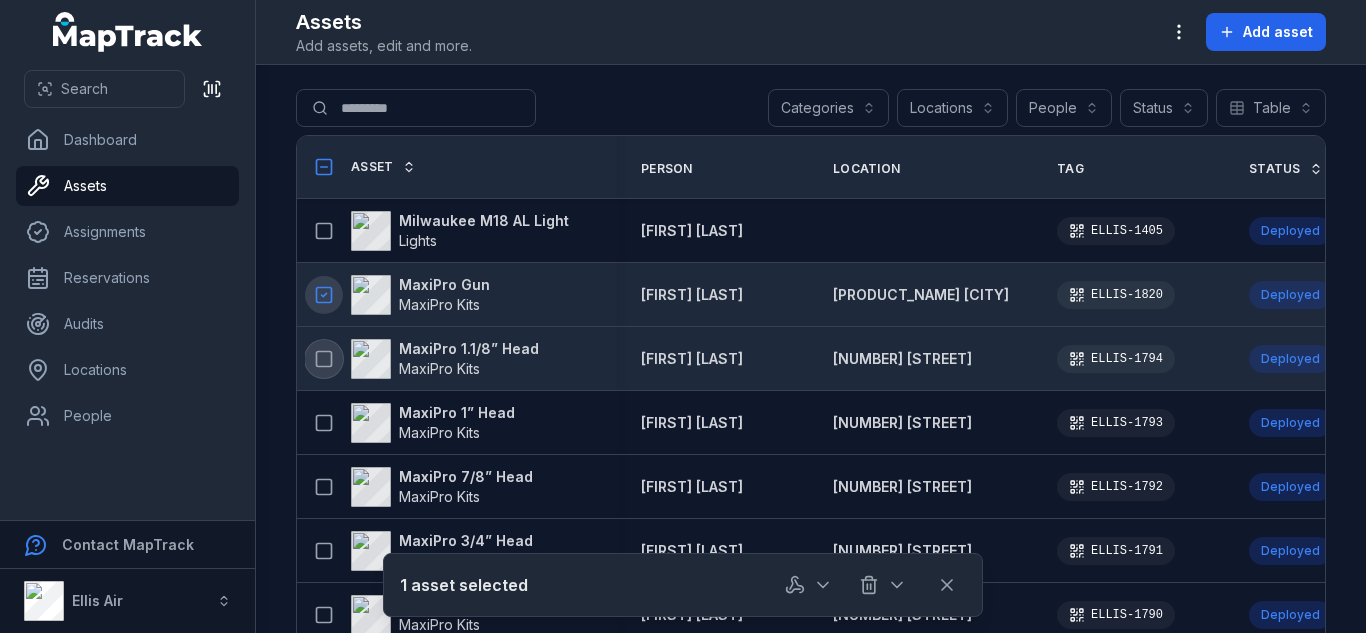 click 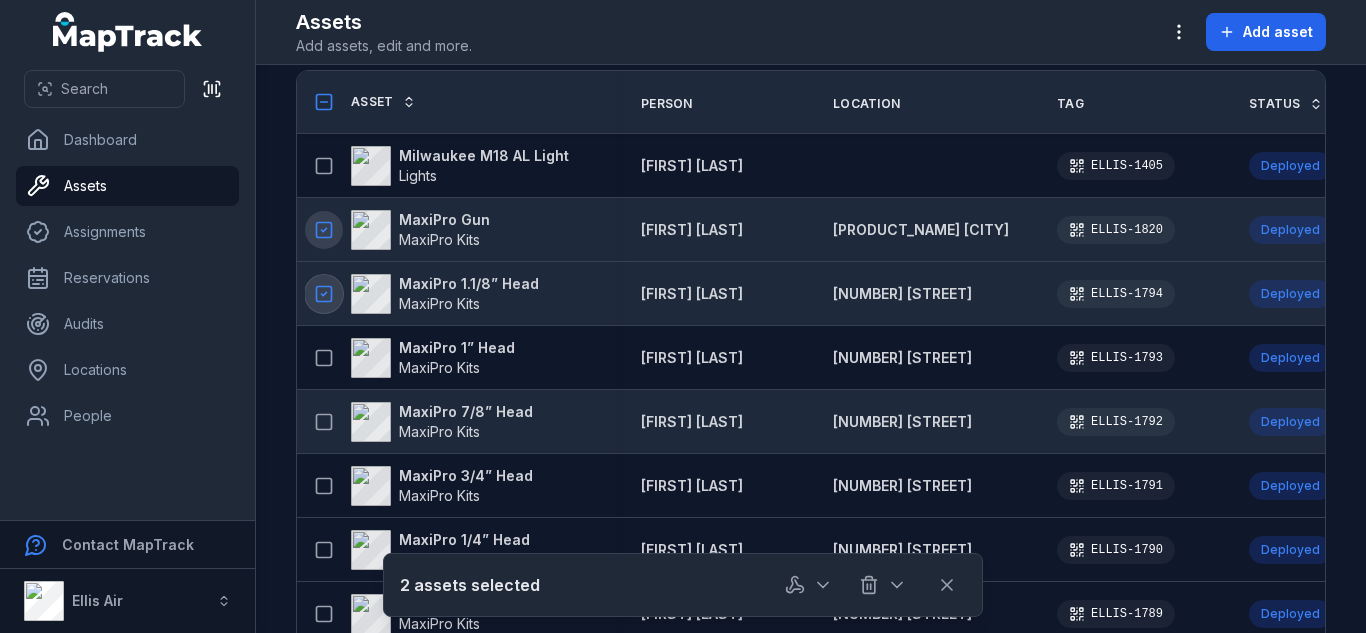 scroll, scrollTop: 100, scrollLeft: 0, axis: vertical 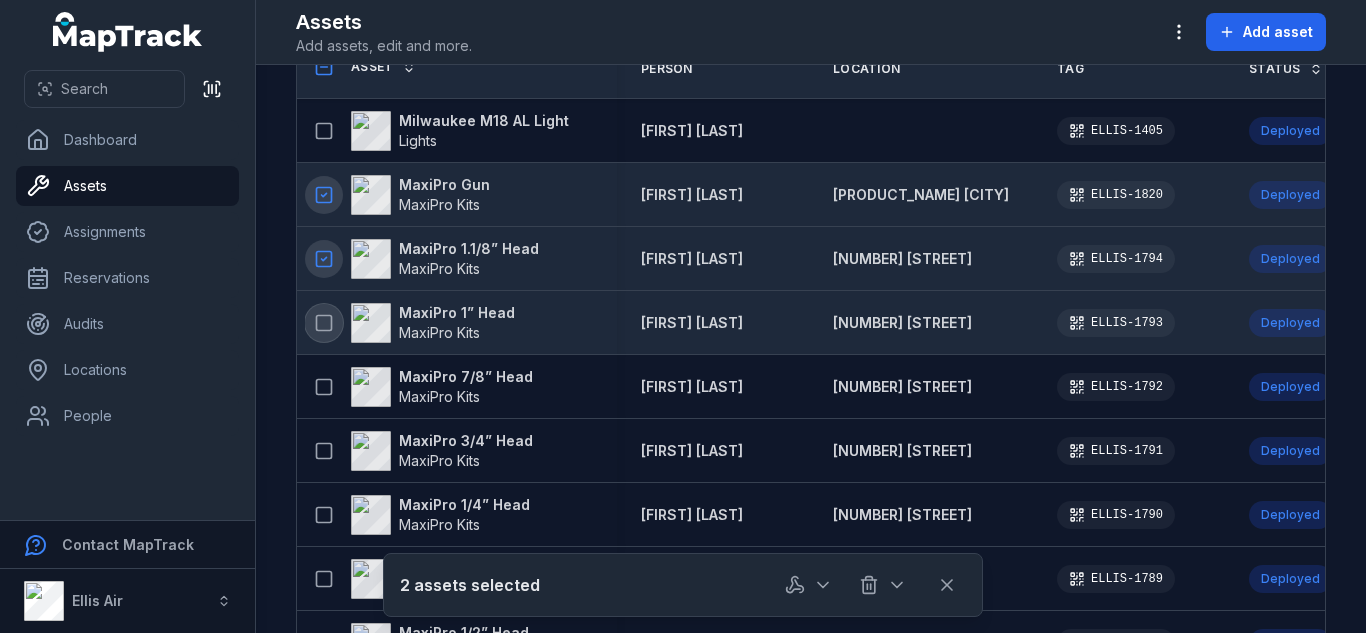 click 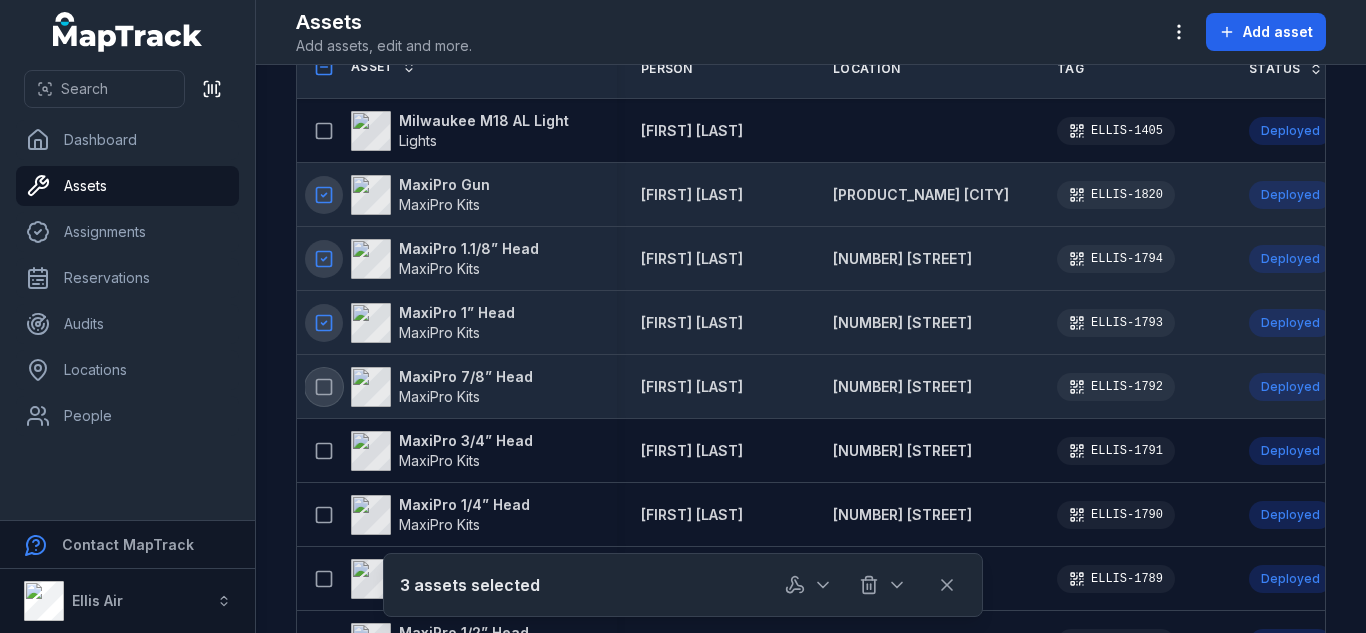click 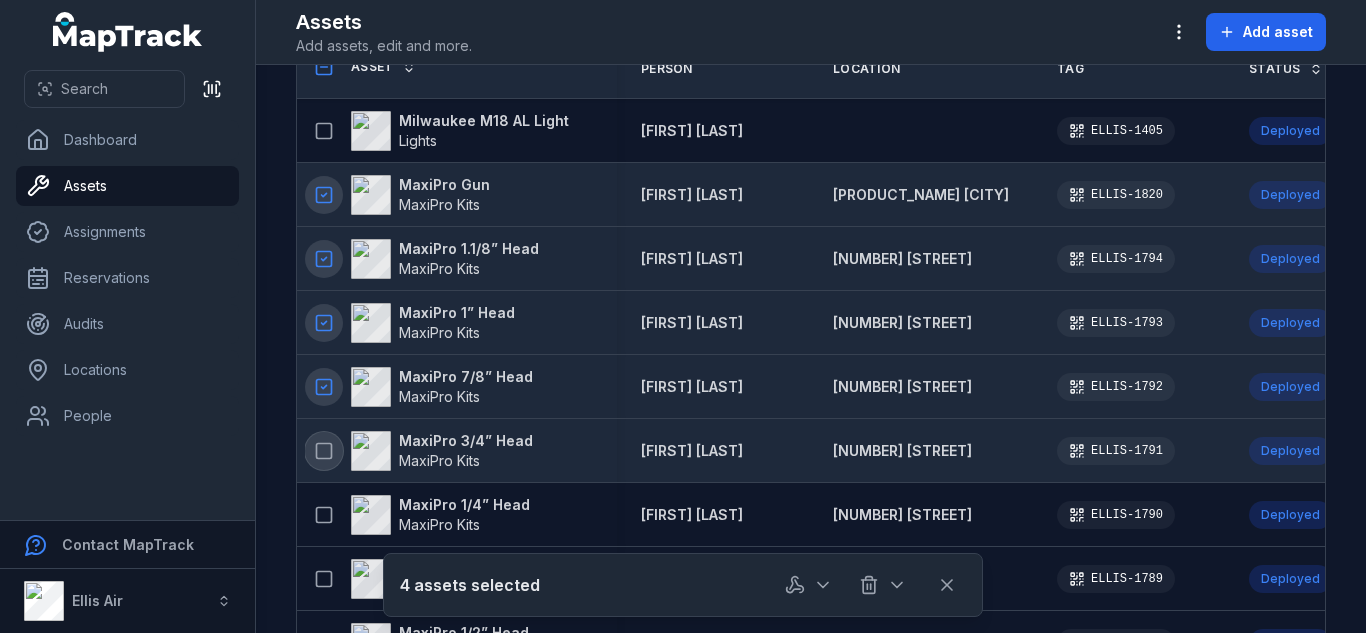 click 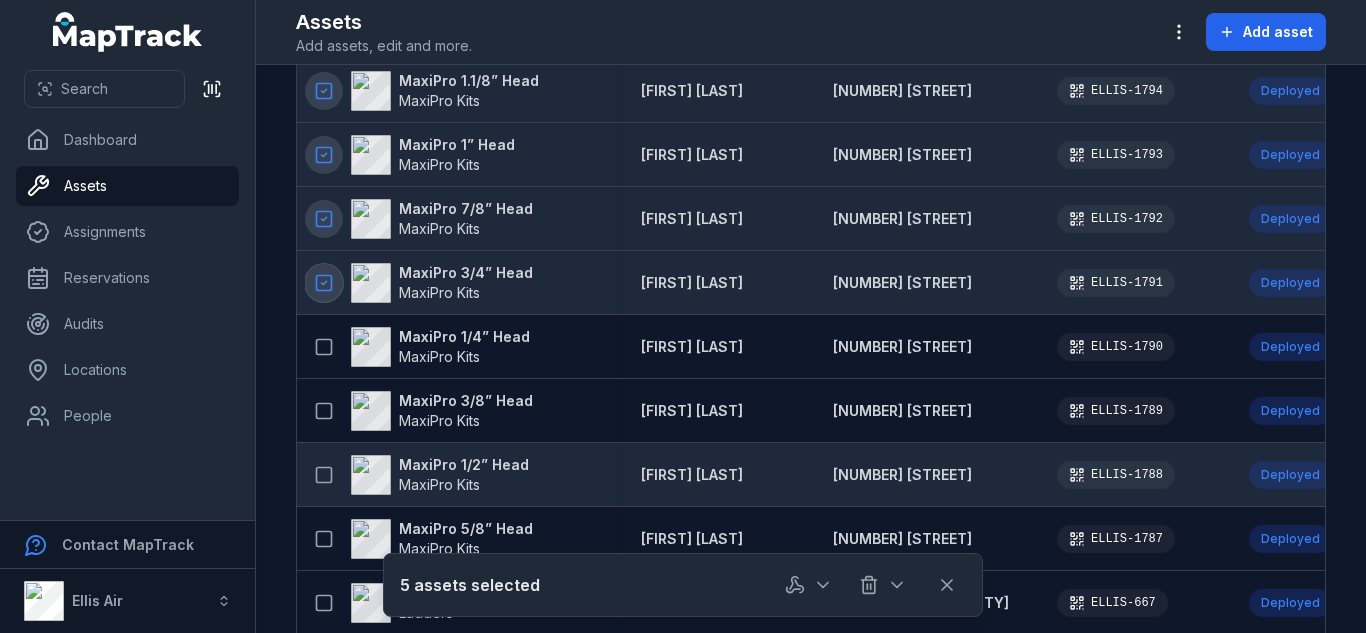 scroll, scrollTop: 300, scrollLeft: 0, axis: vertical 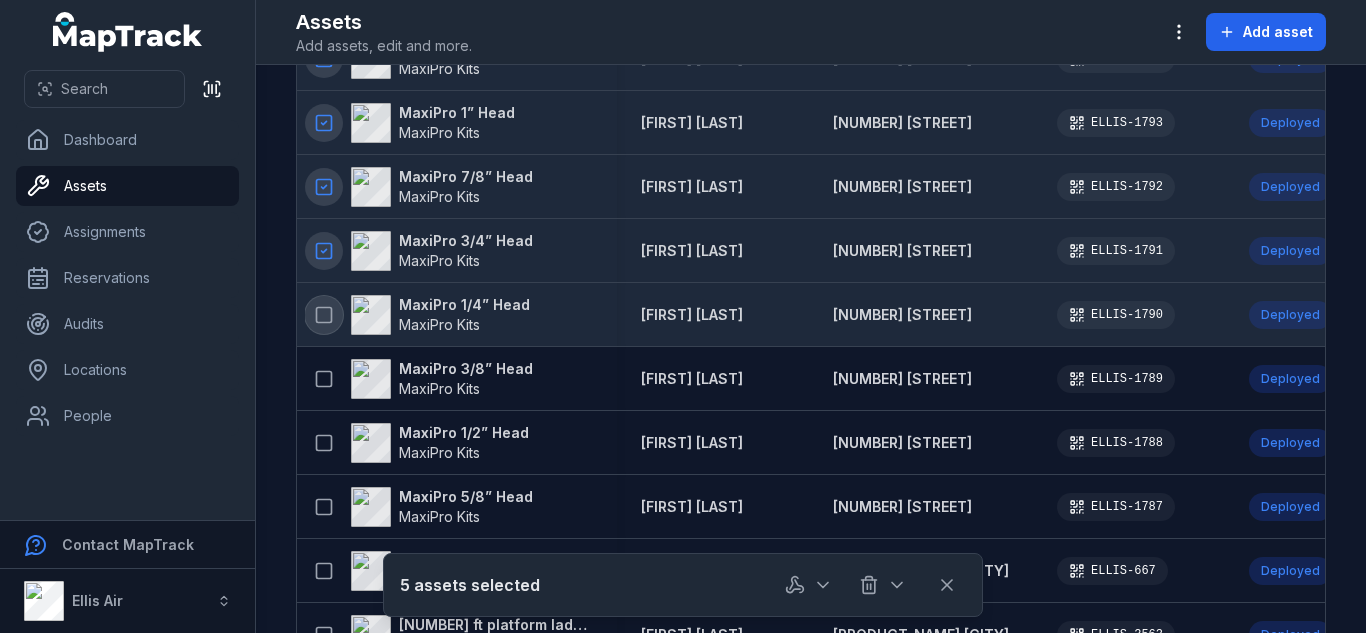 click 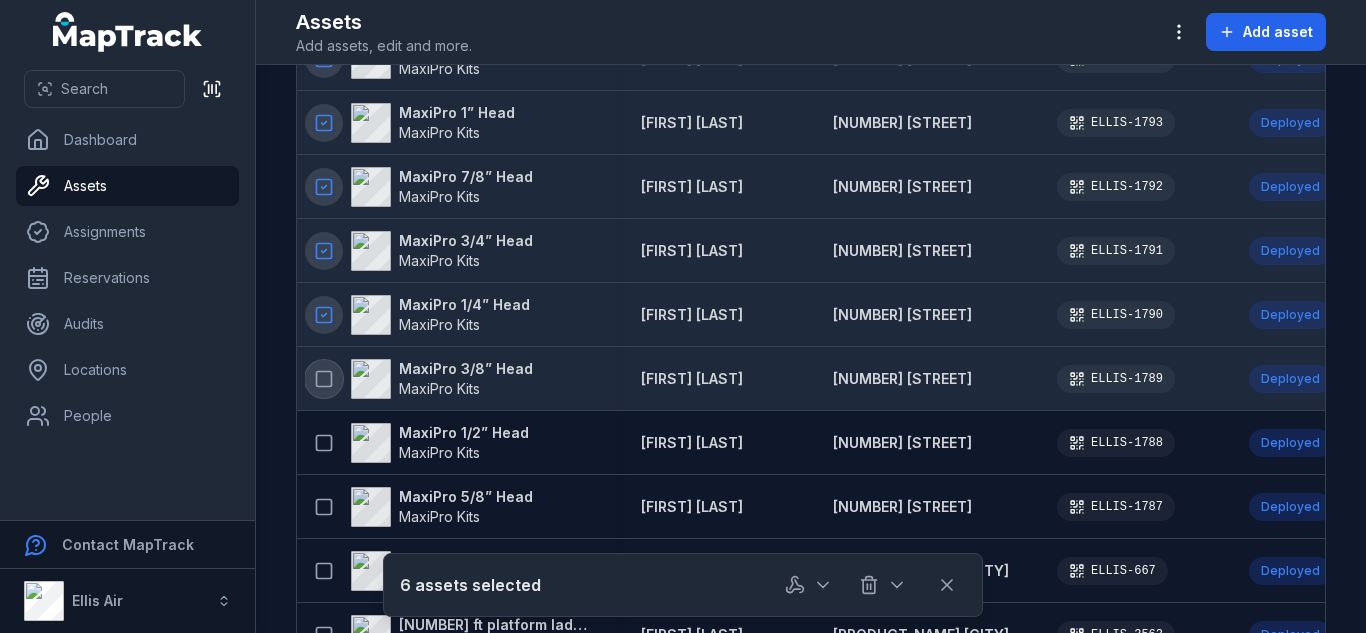 click 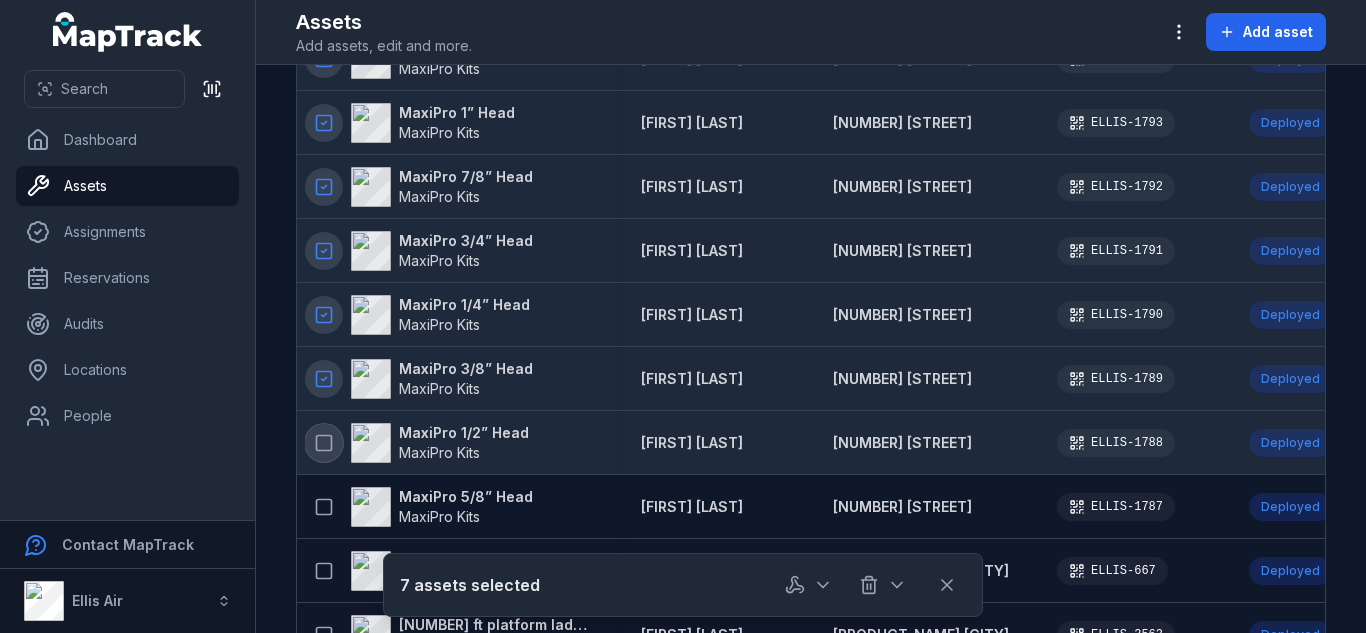 click 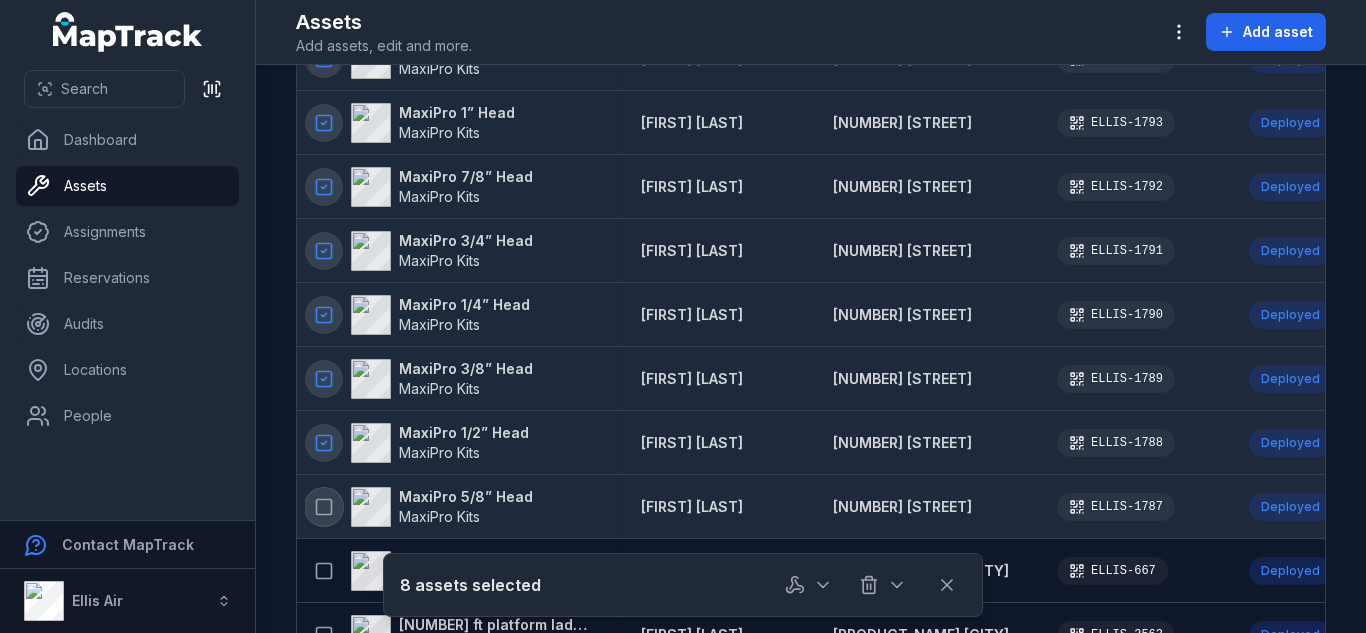 click 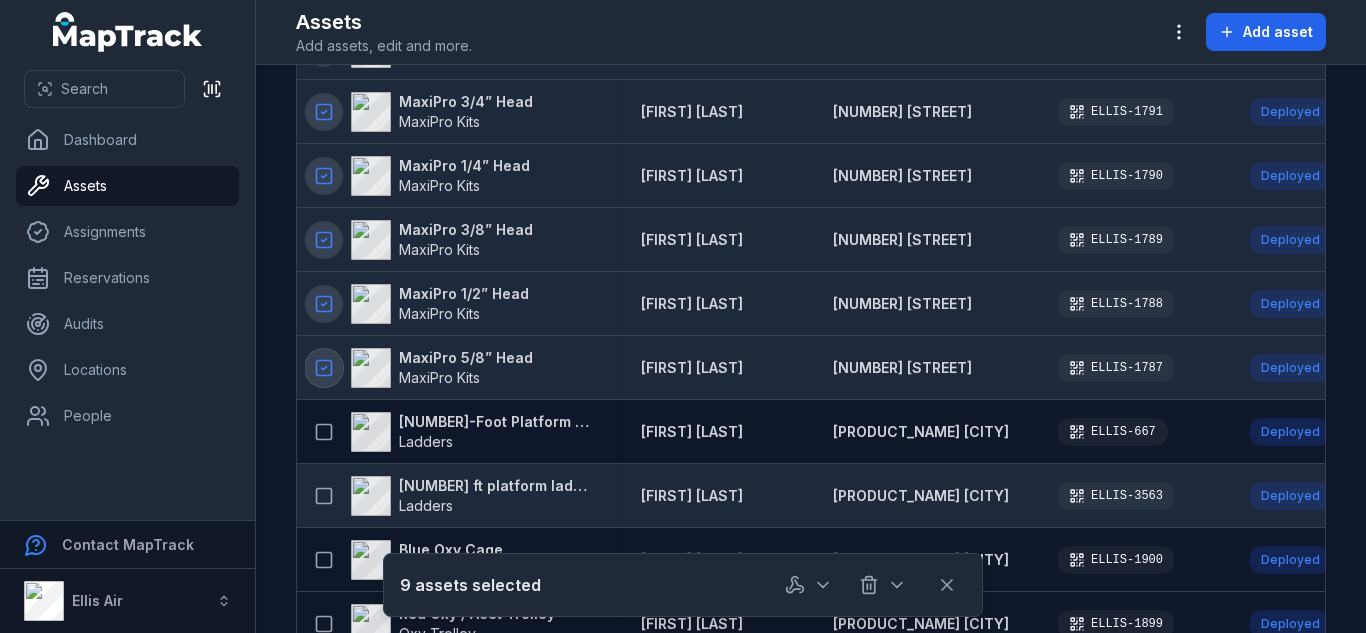 scroll, scrollTop: 500, scrollLeft: 0, axis: vertical 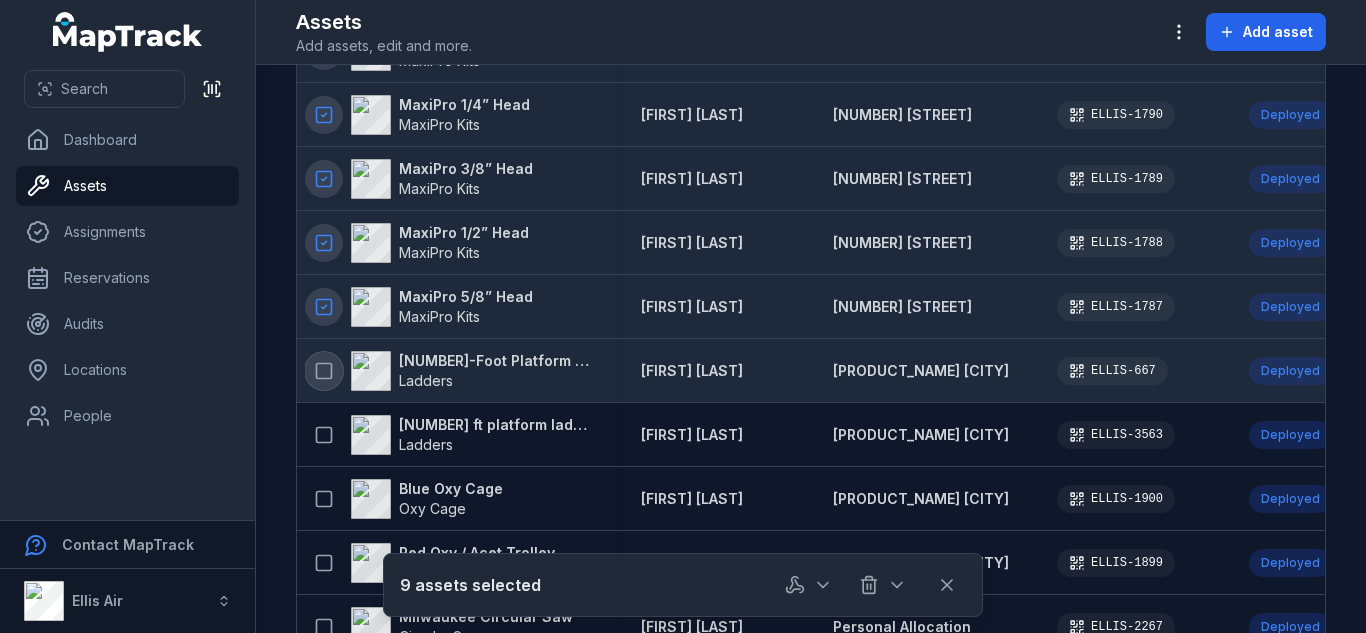 click 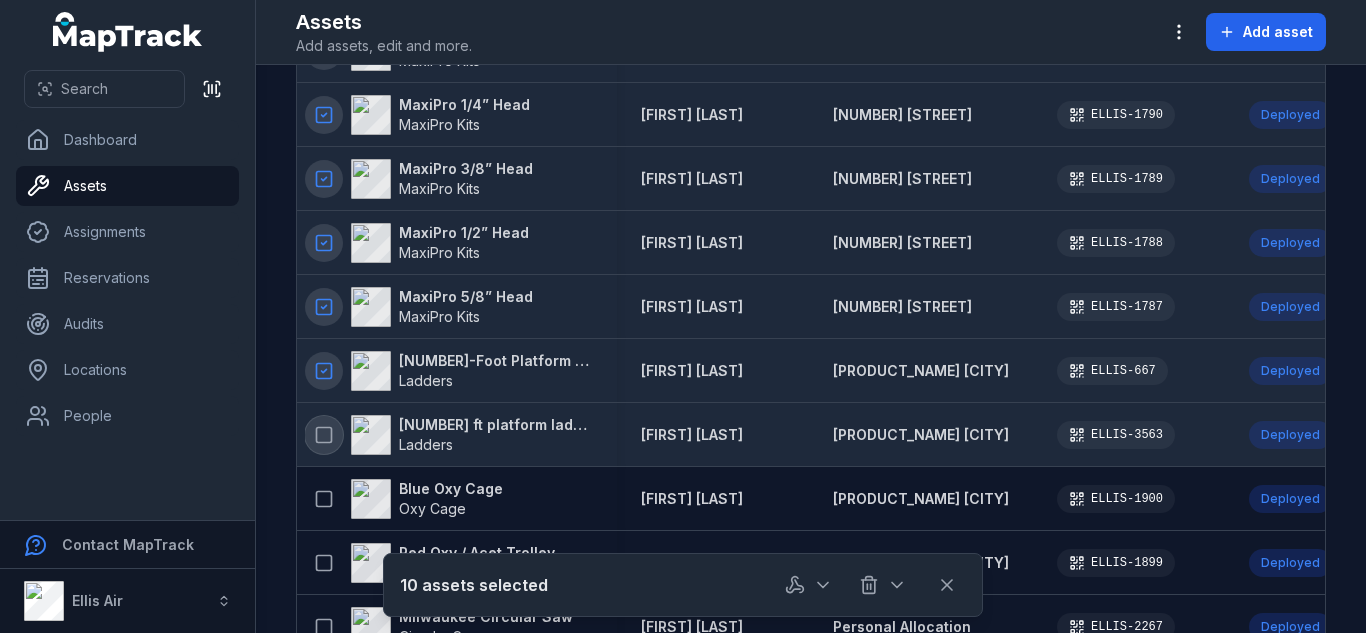 click 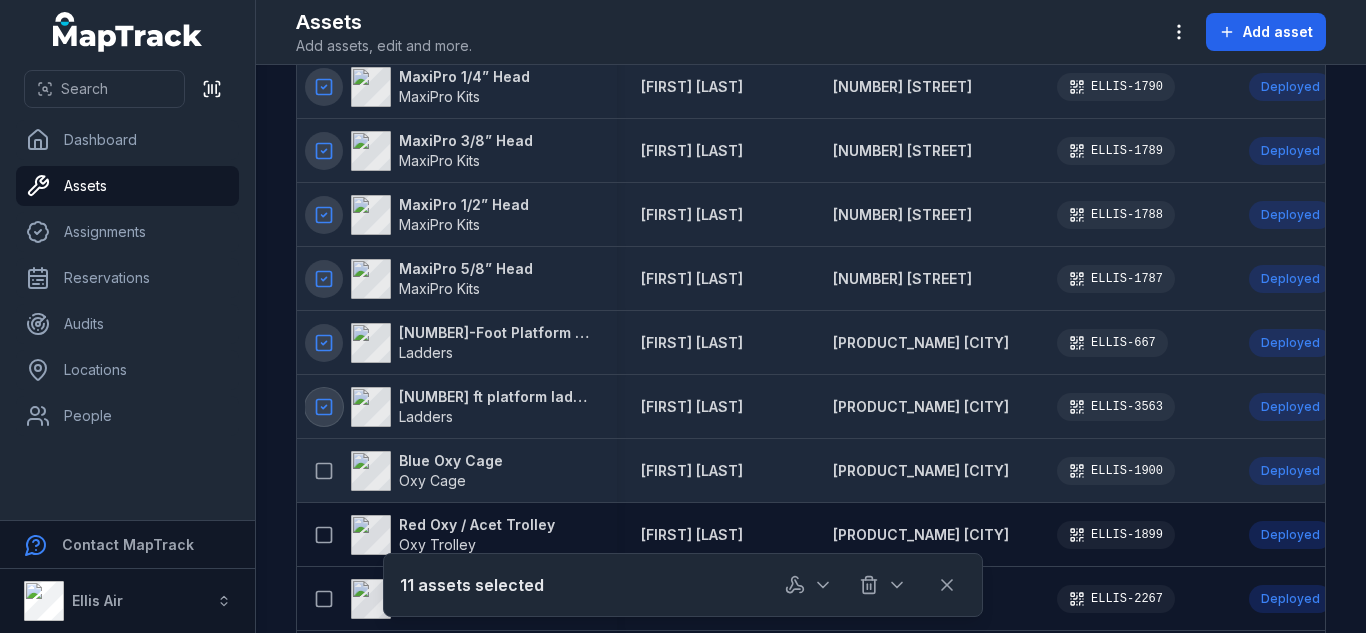 scroll, scrollTop: 600, scrollLeft: 0, axis: vertical 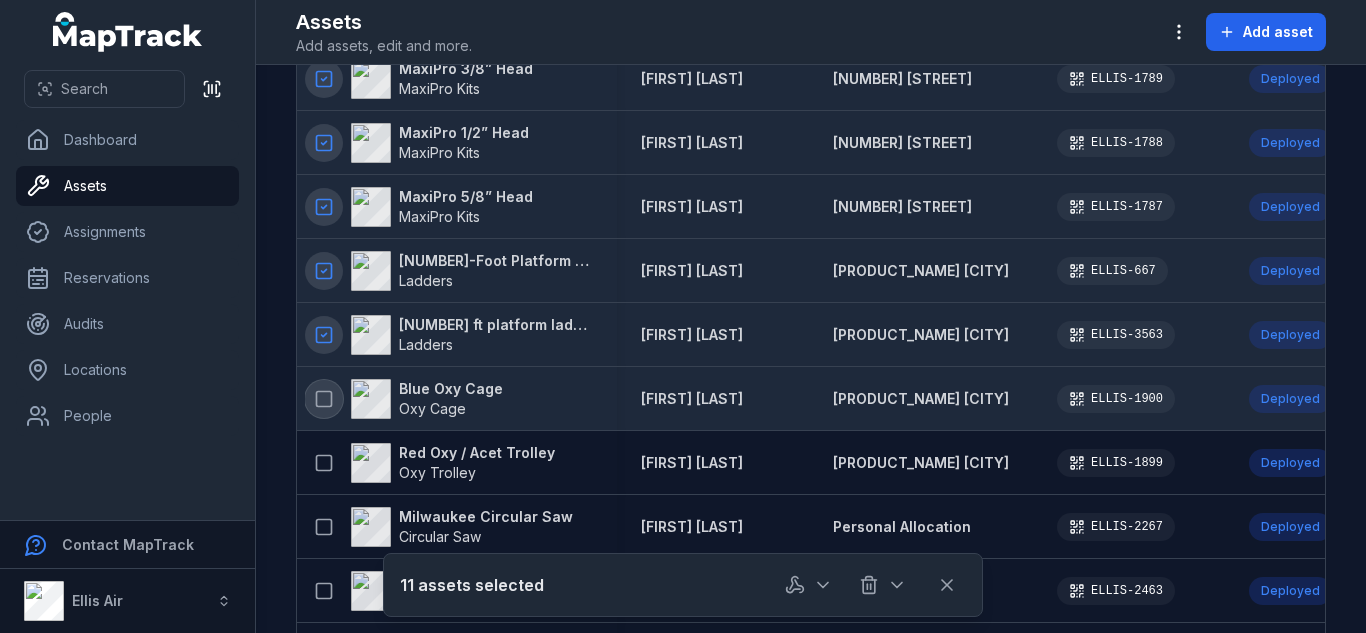 click 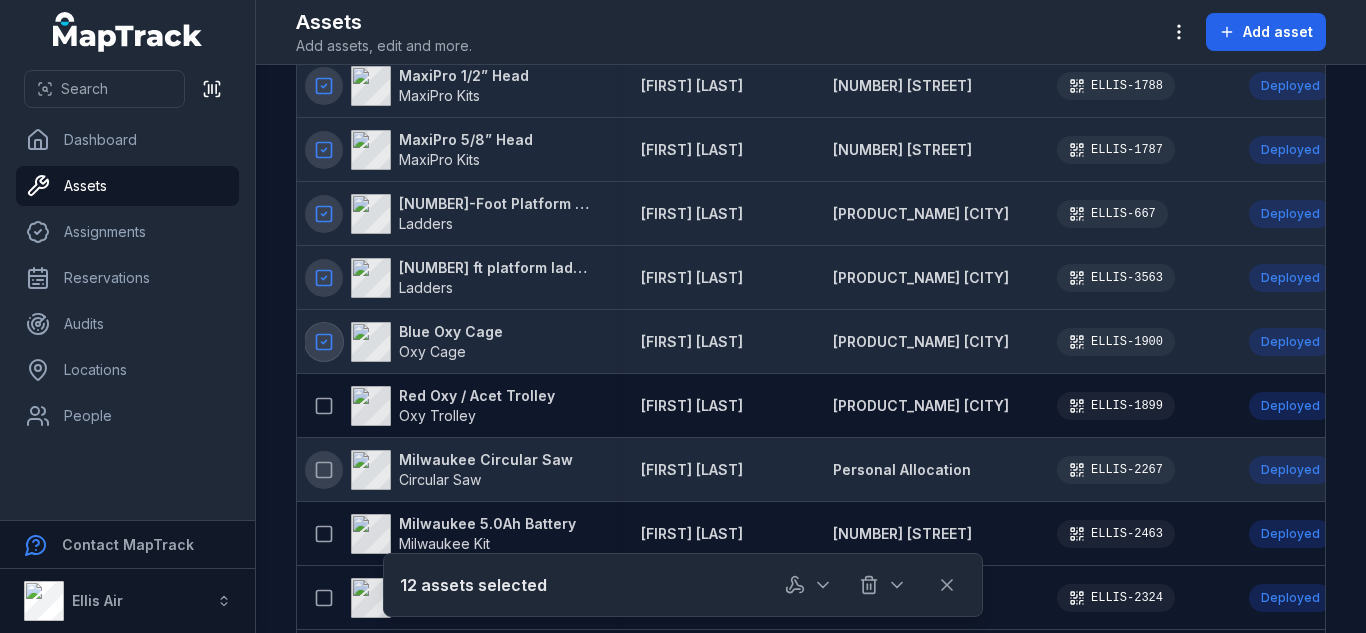 scroll, scrollTop: 700, scrollLeft: 0, axis: vertical 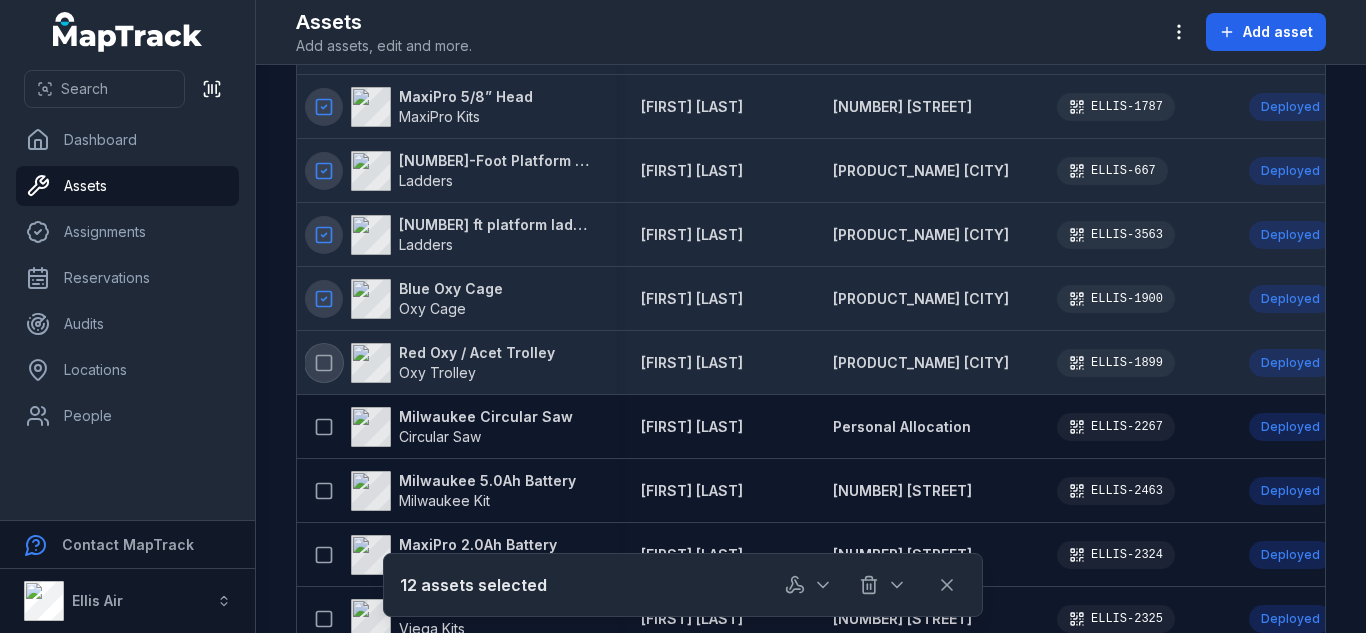 click 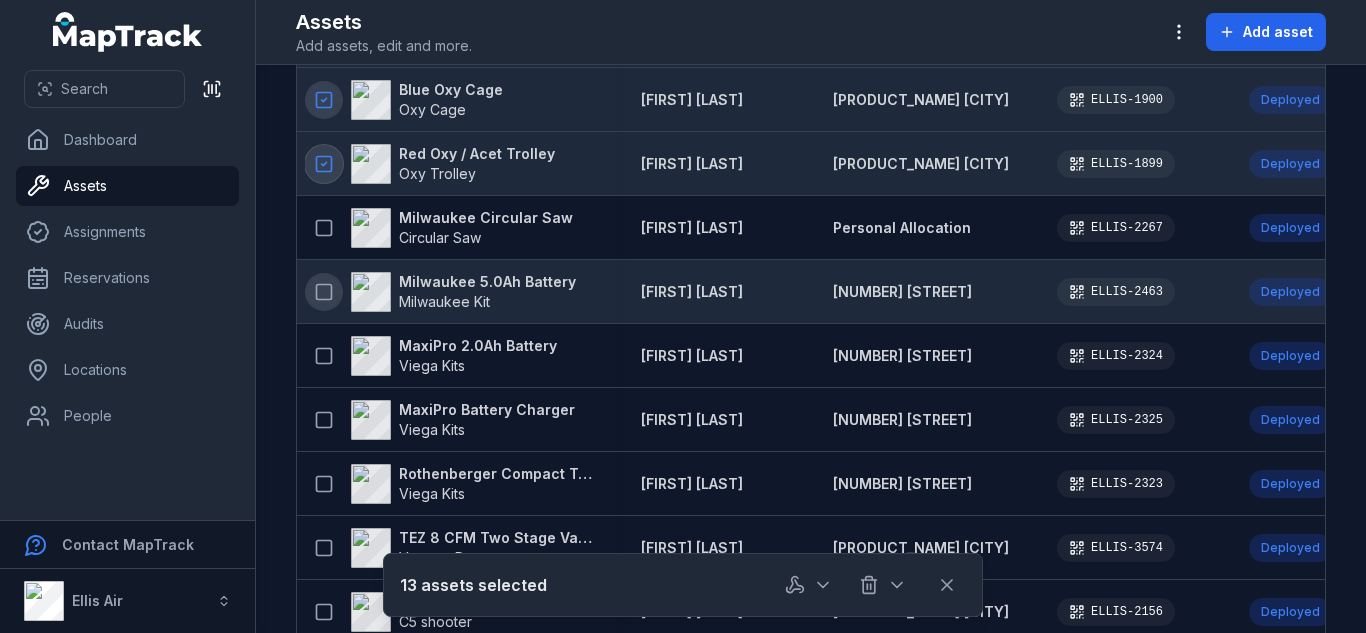 scroll, scrollTop: 900, scrollLeft: 0, axis: vertical 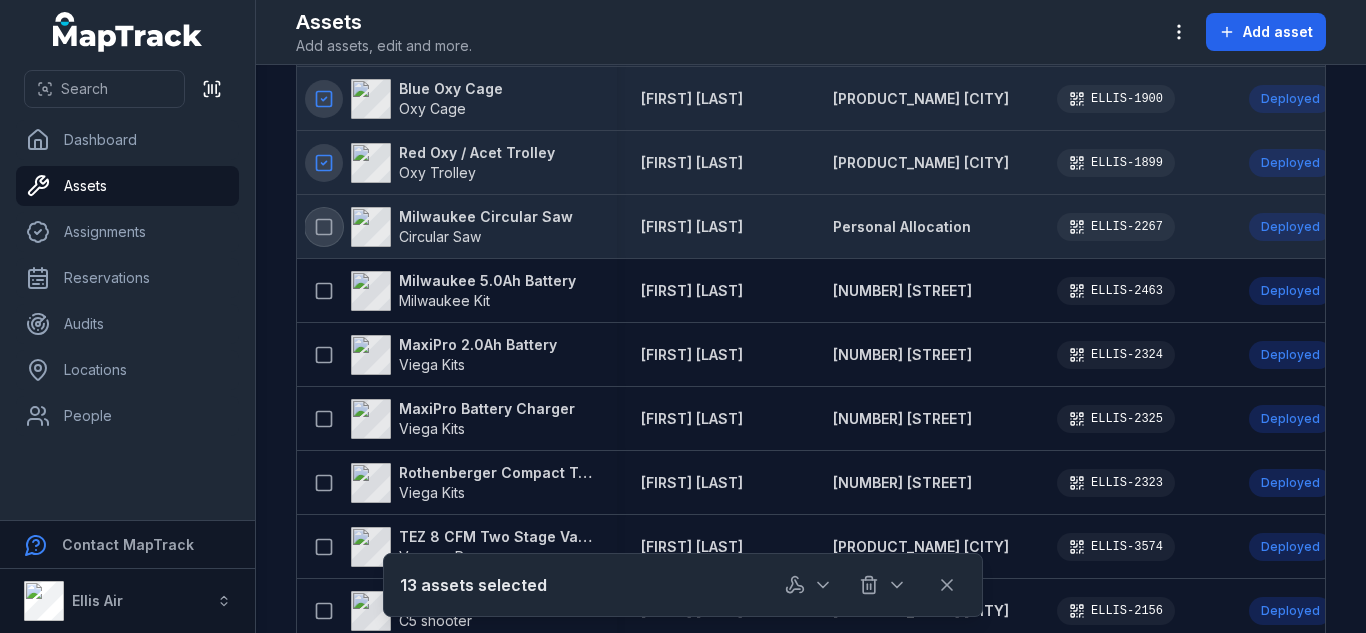 click 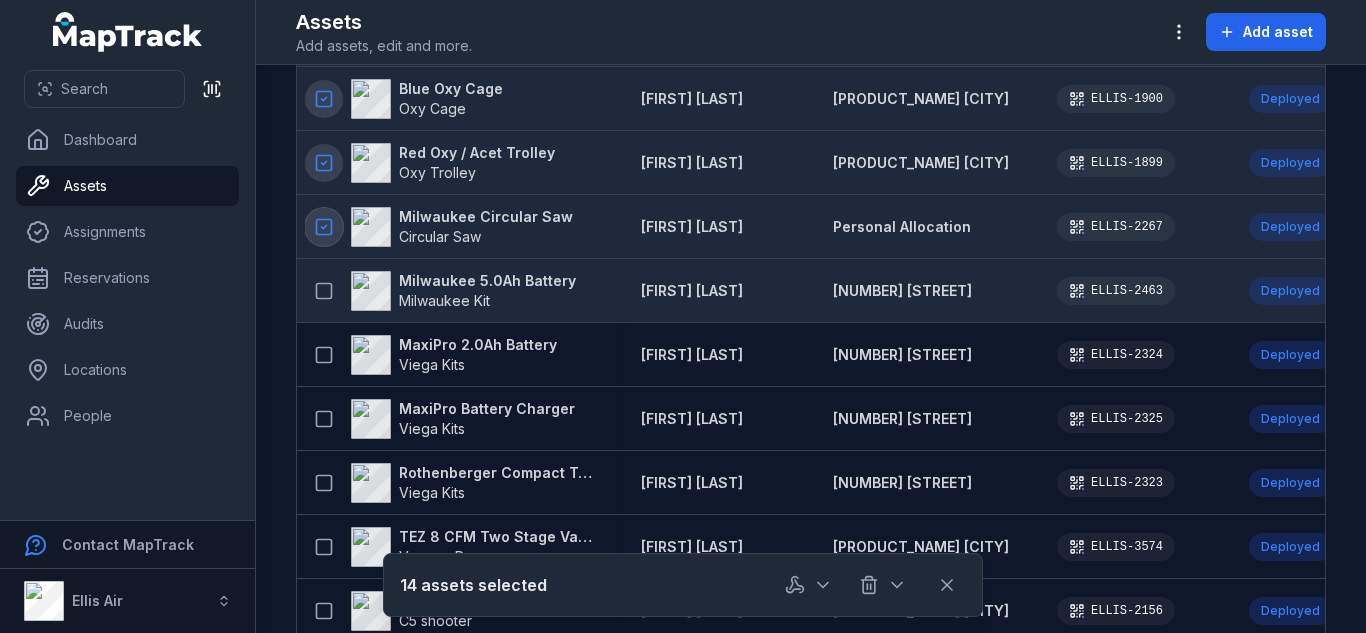 scroll, scrollTop: 1000, scrollLeft: 0, axis: vertical 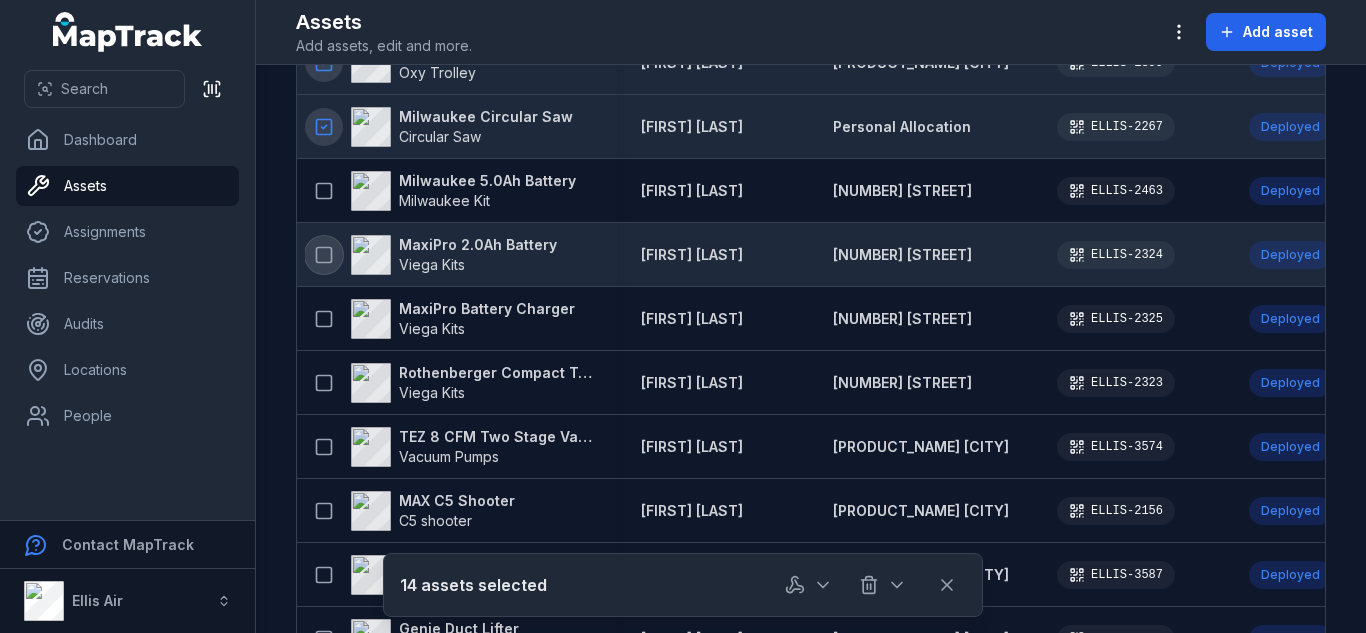 click 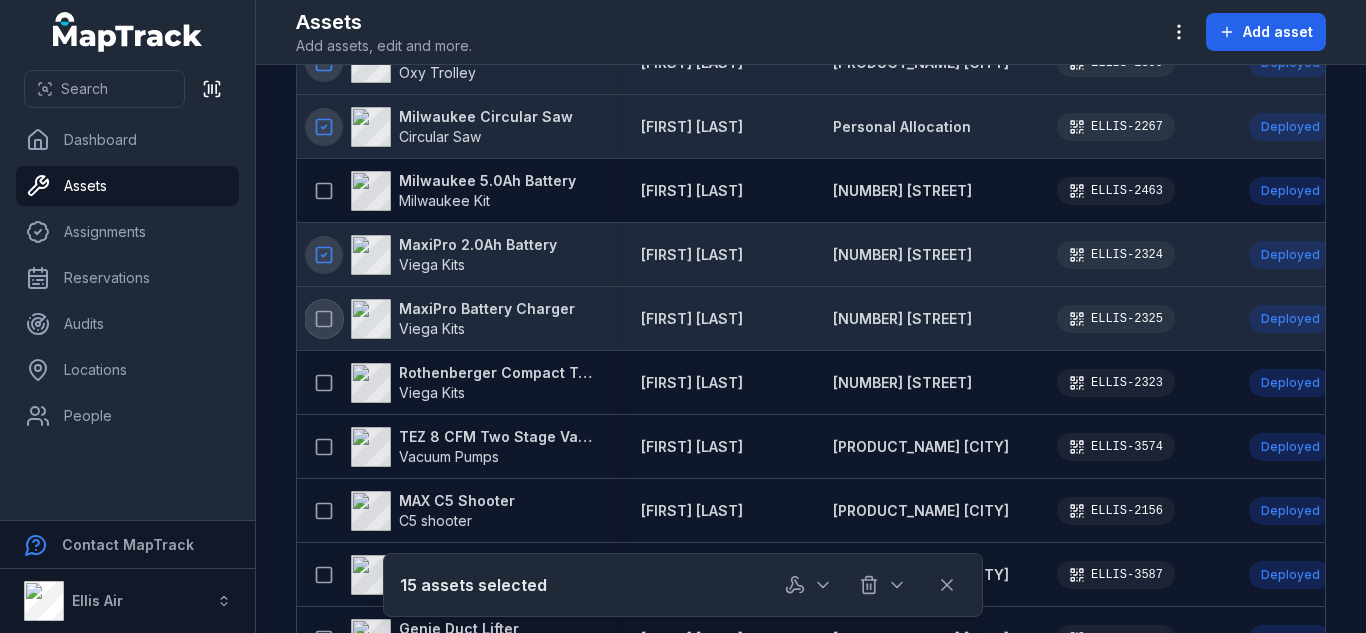 click 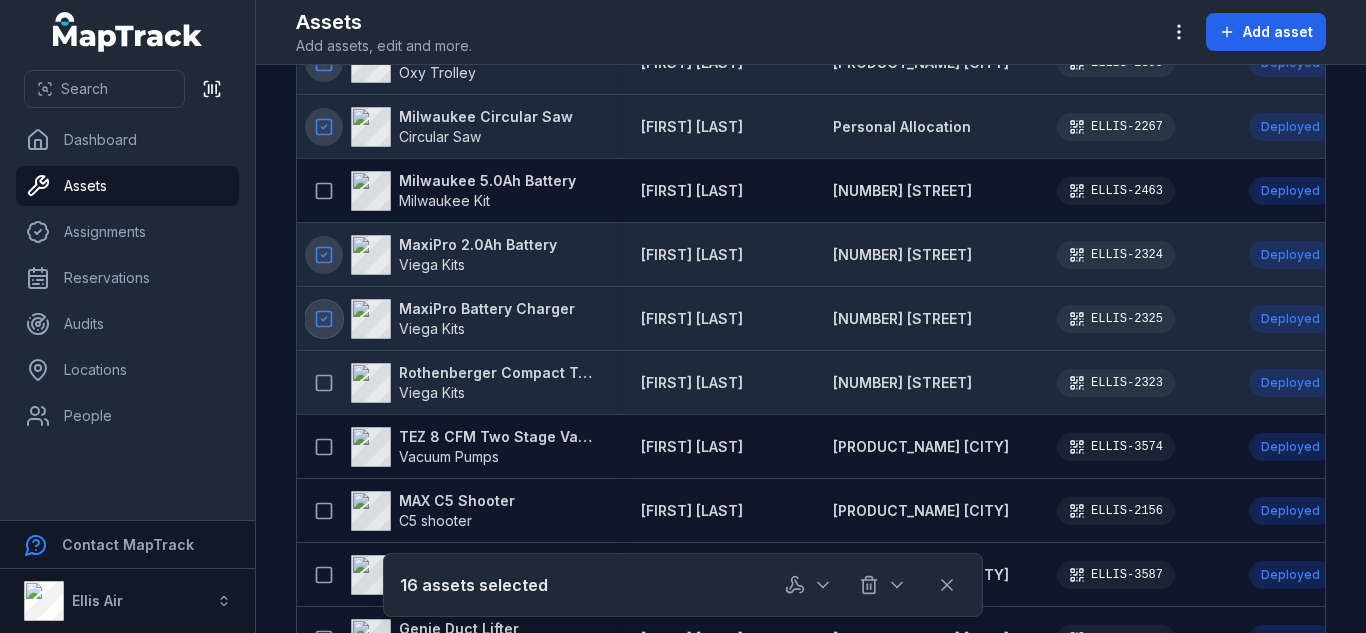 scroll, scrollTop: 1100, scrollLeft: 0, axis: vertical 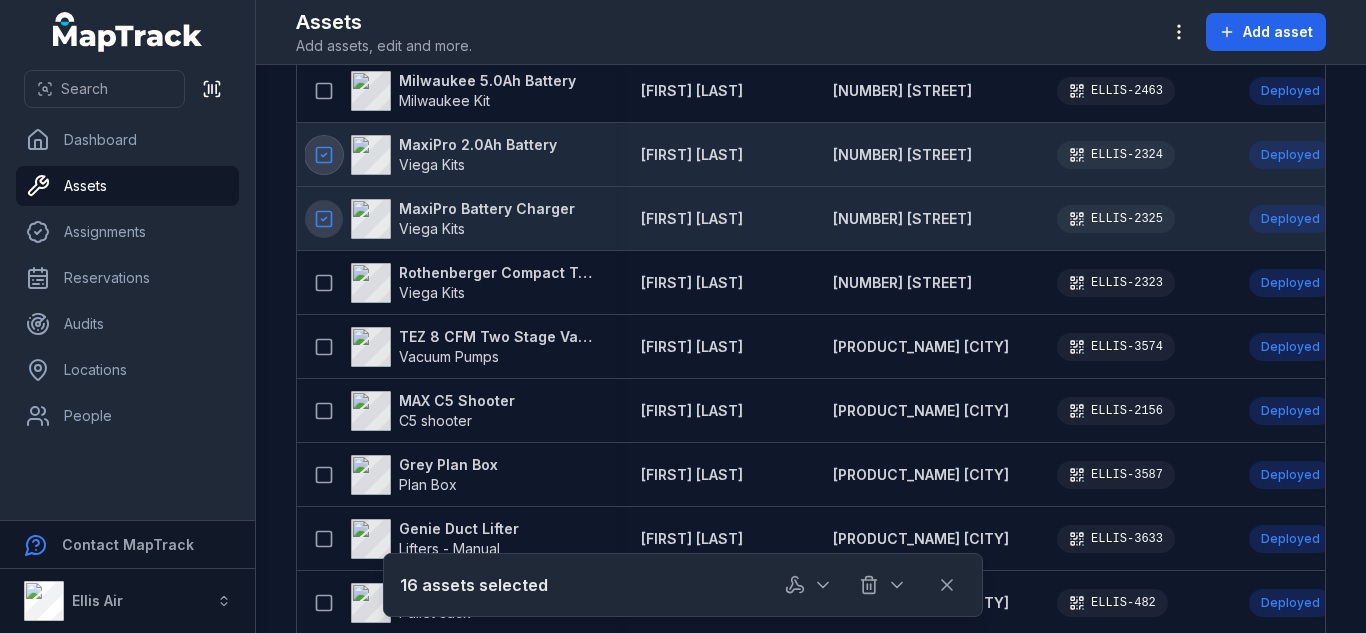 click 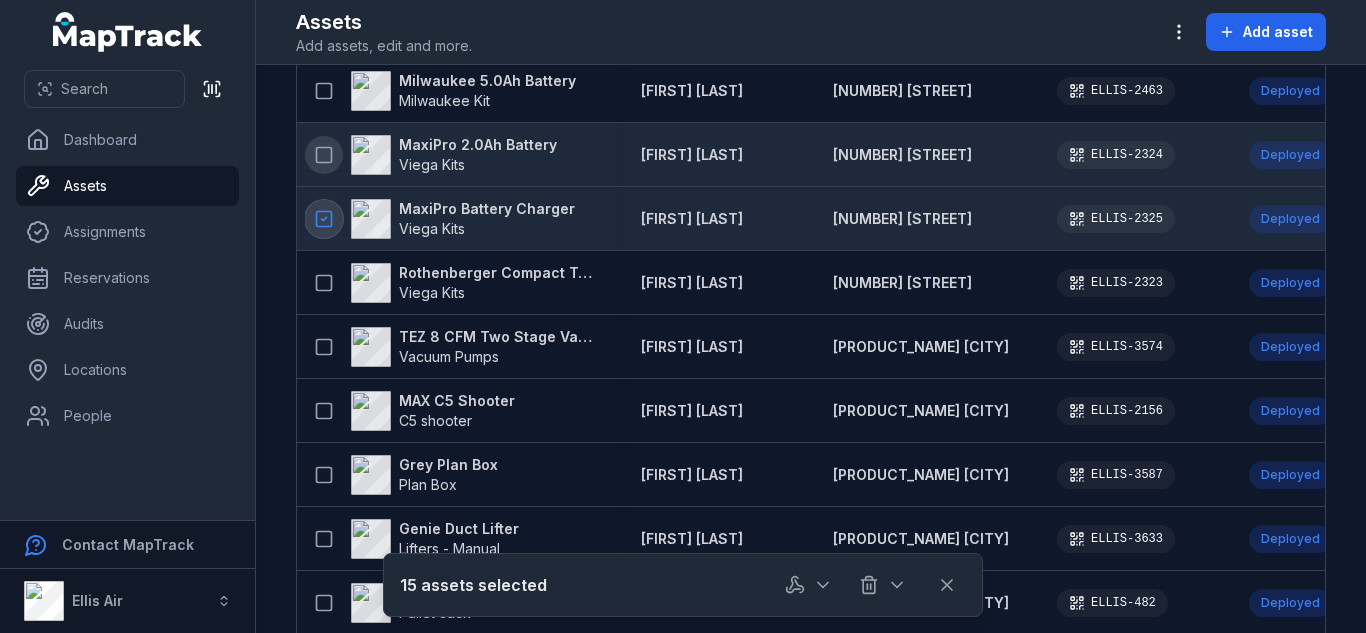 click 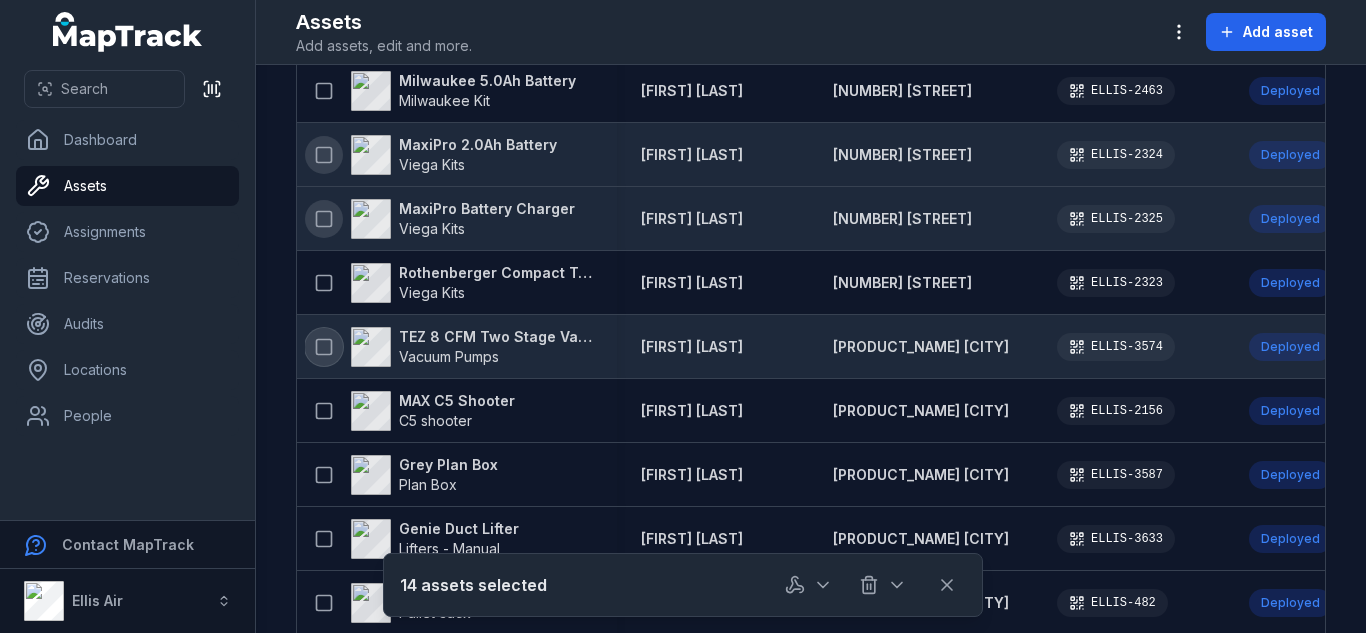 click 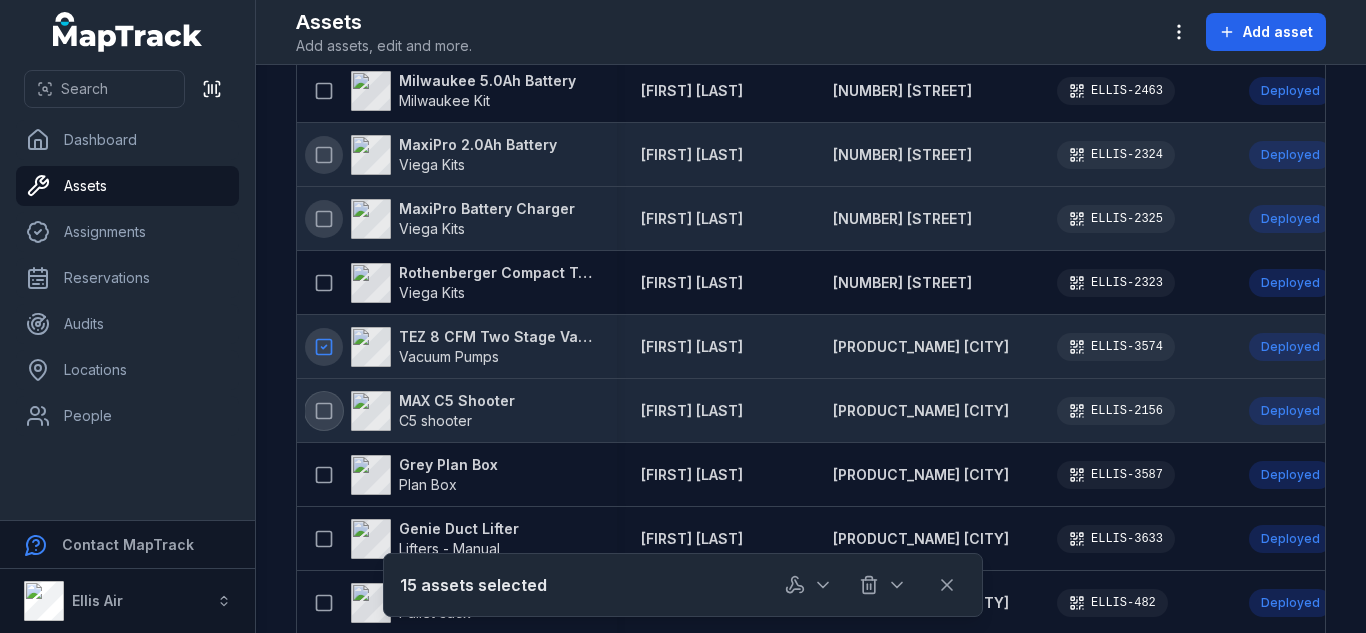click 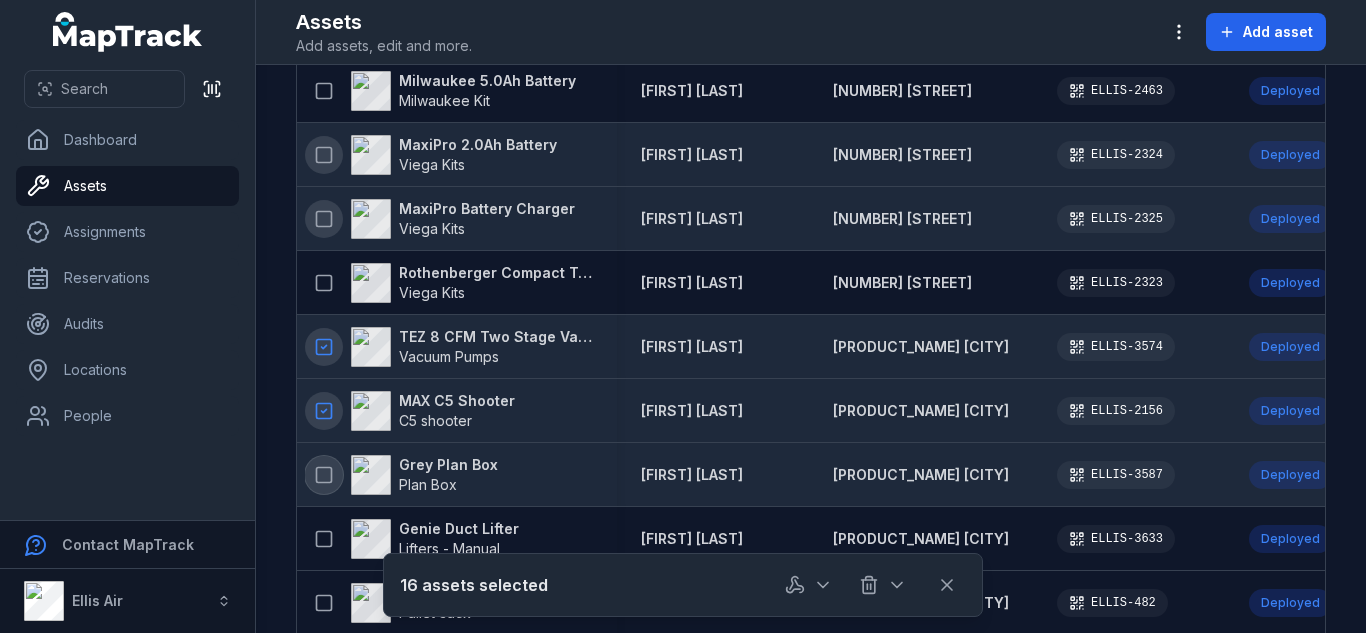 click 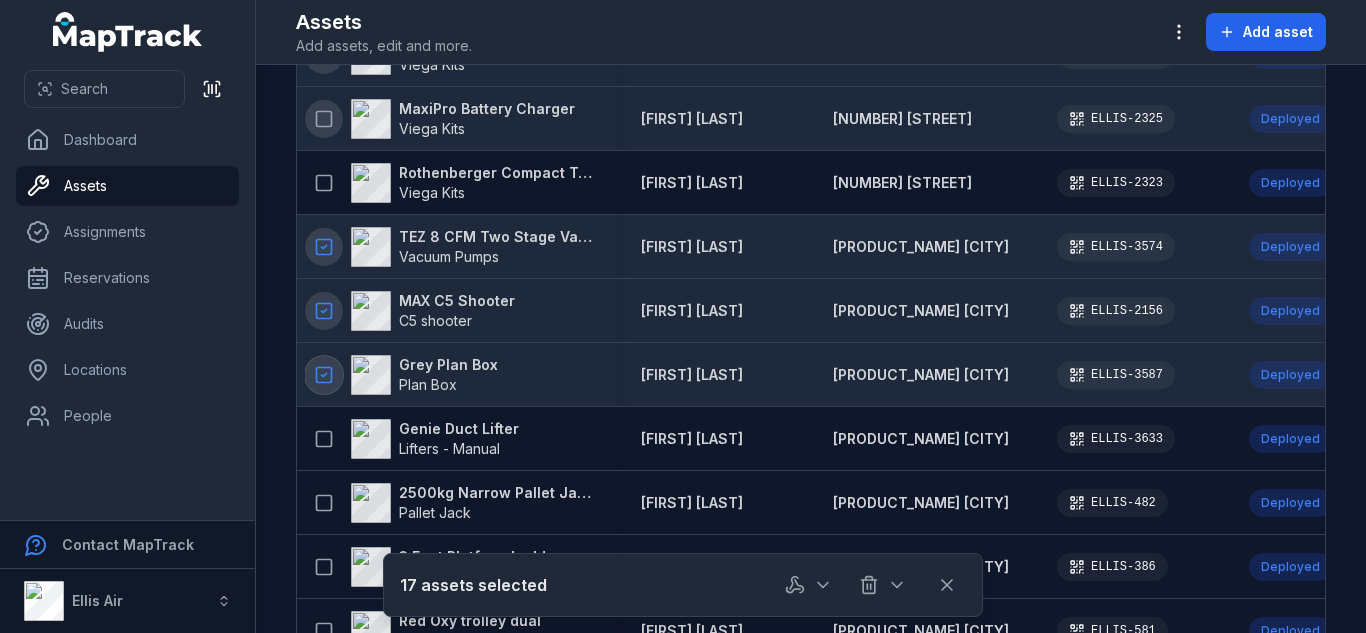 scroll, scrollTop: 1300, scrollLeft: 0, axis: vertical 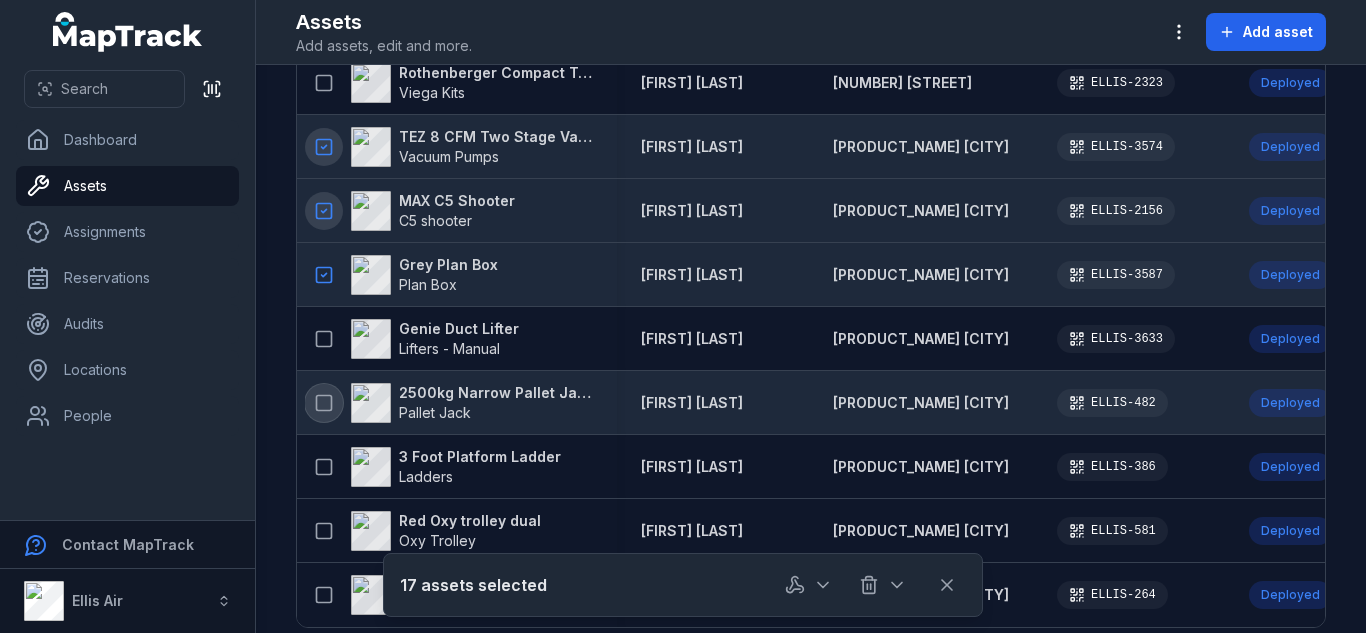 click 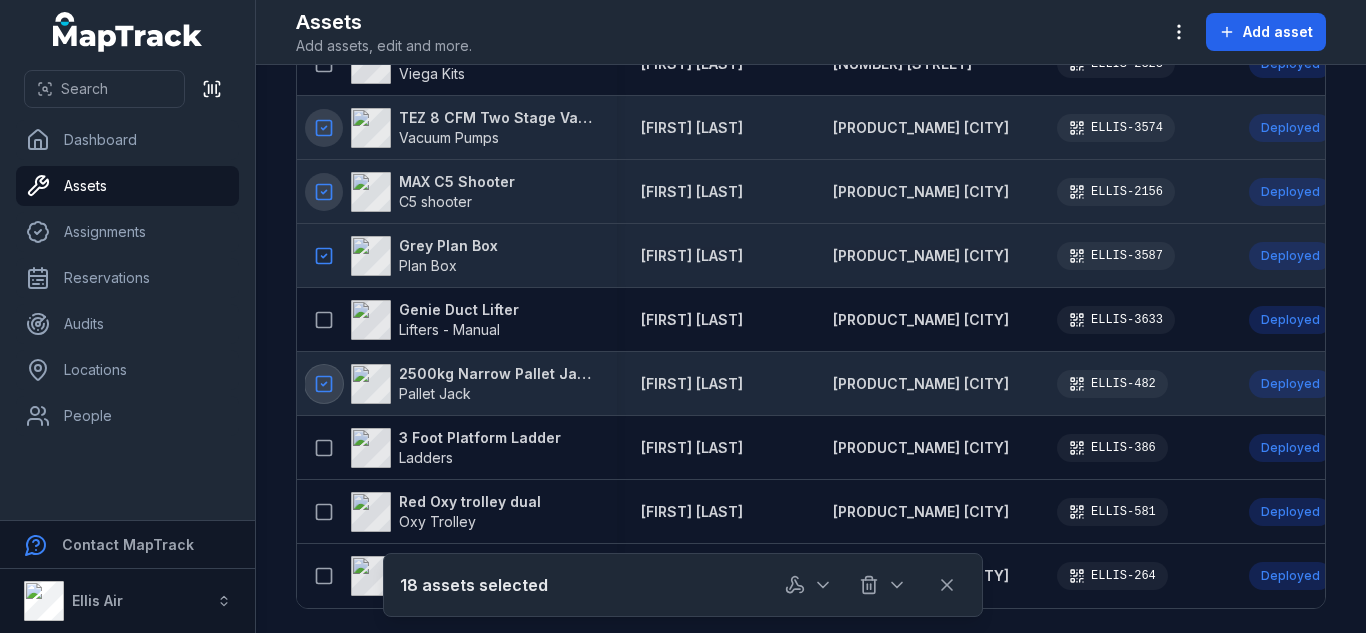 scroll, scrollTop: 1327, scrollLeft: 0, axis: vertical 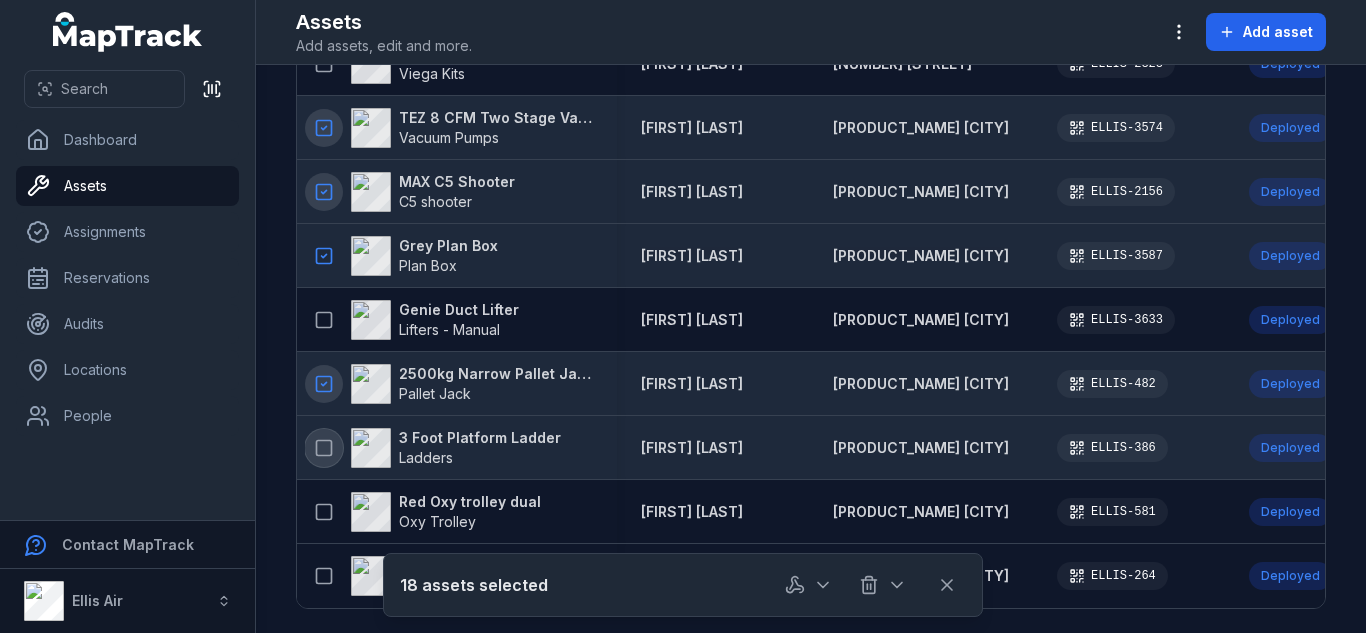 click 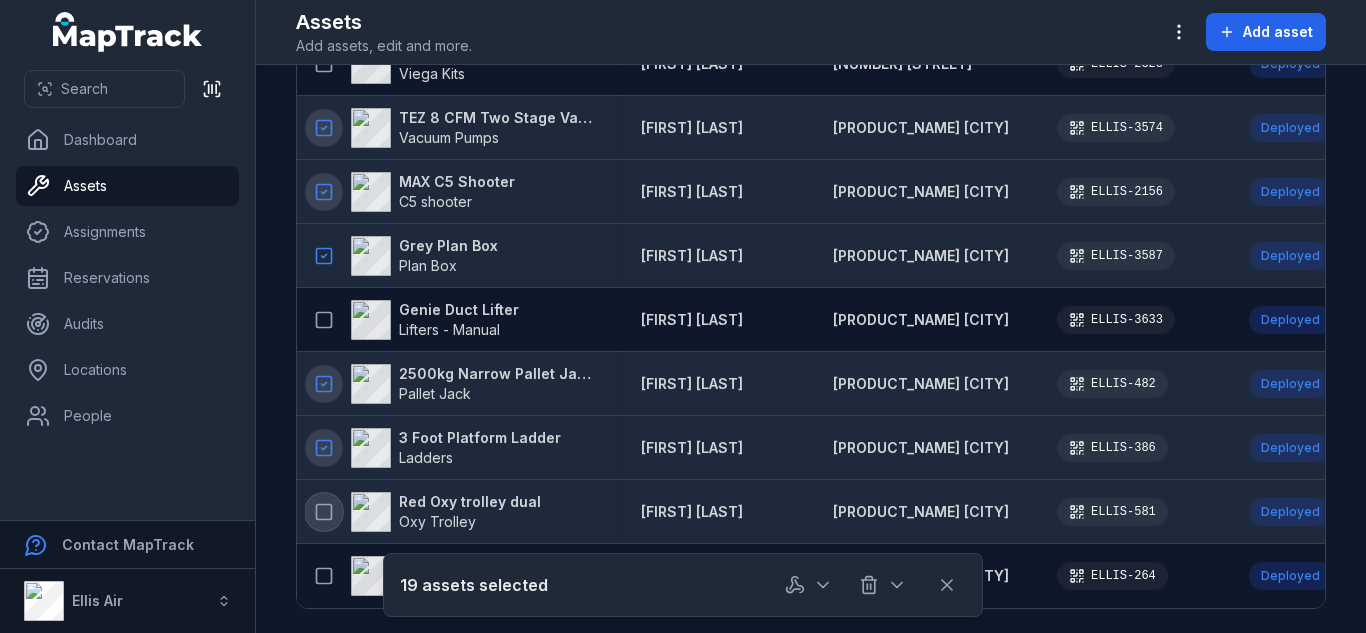 click 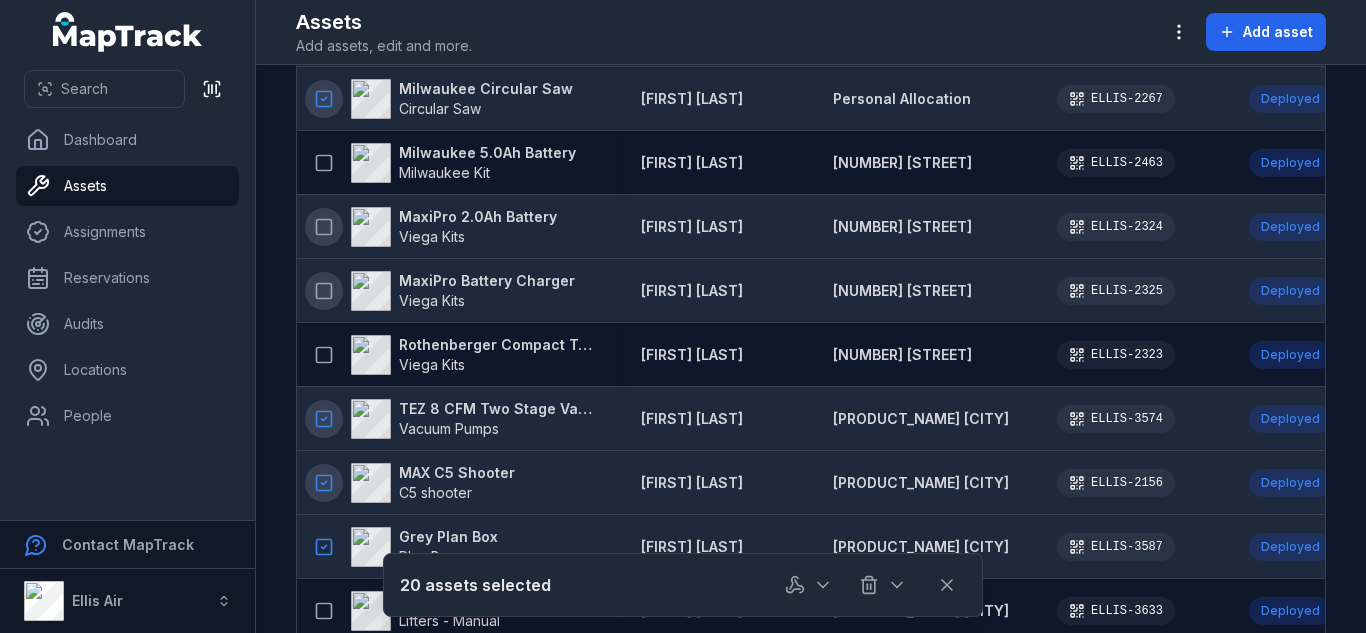 scroll, scrollTop: 1327, scrollLeft: 0, axis: vertical 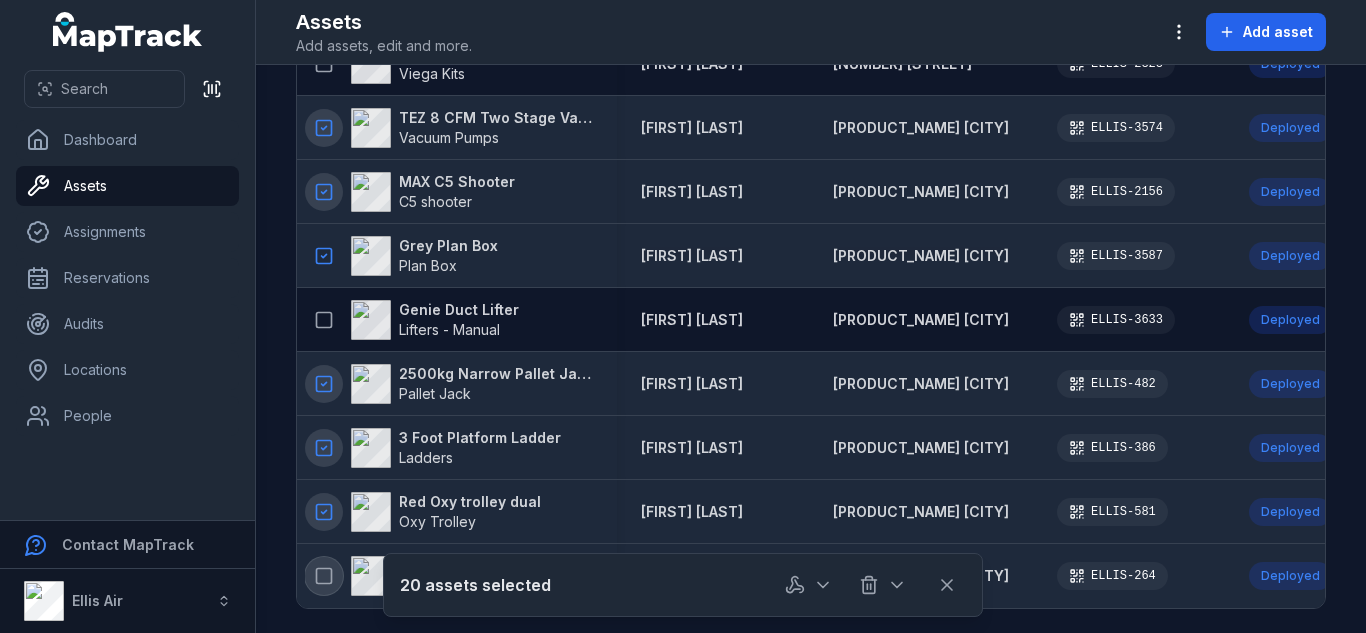 click 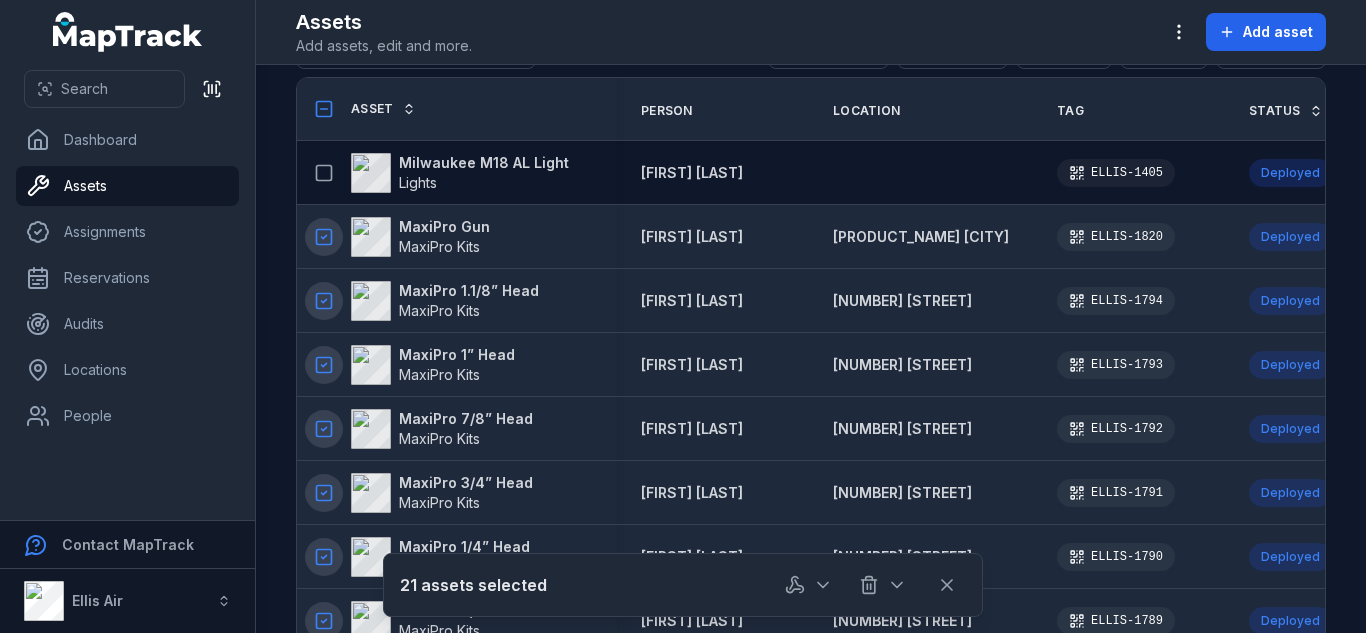 scroll, scrollTop: 0, scrollLeft: 0, axis: both 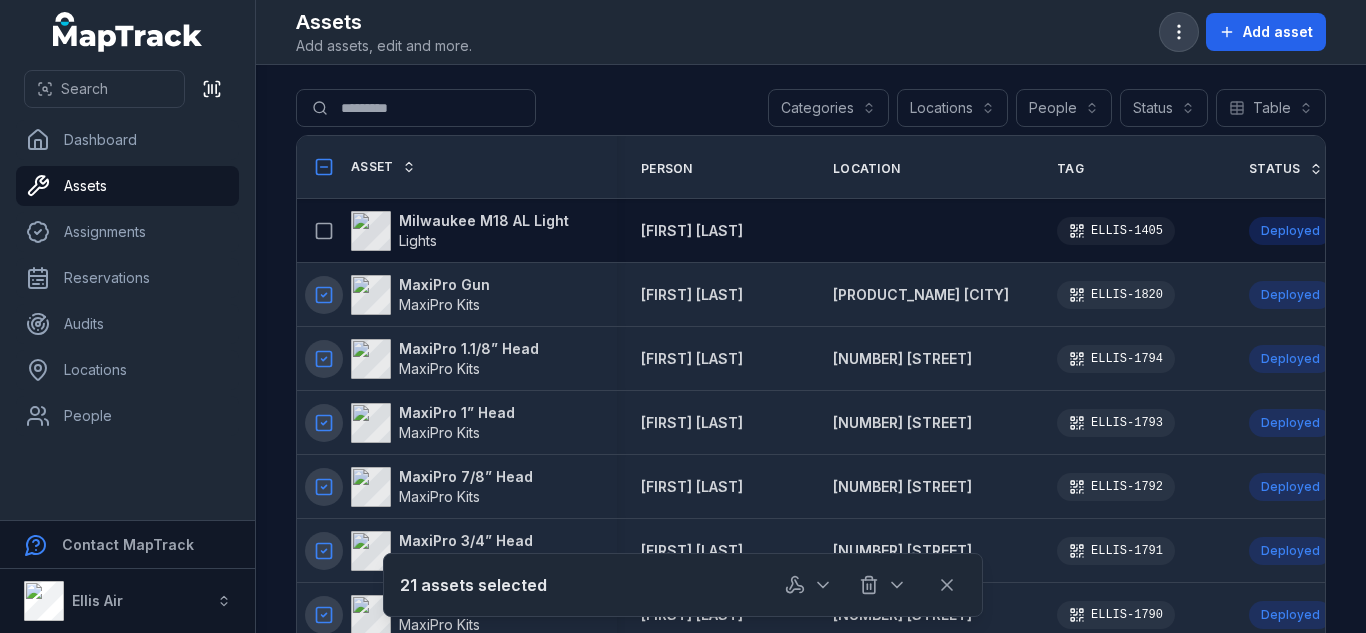 click 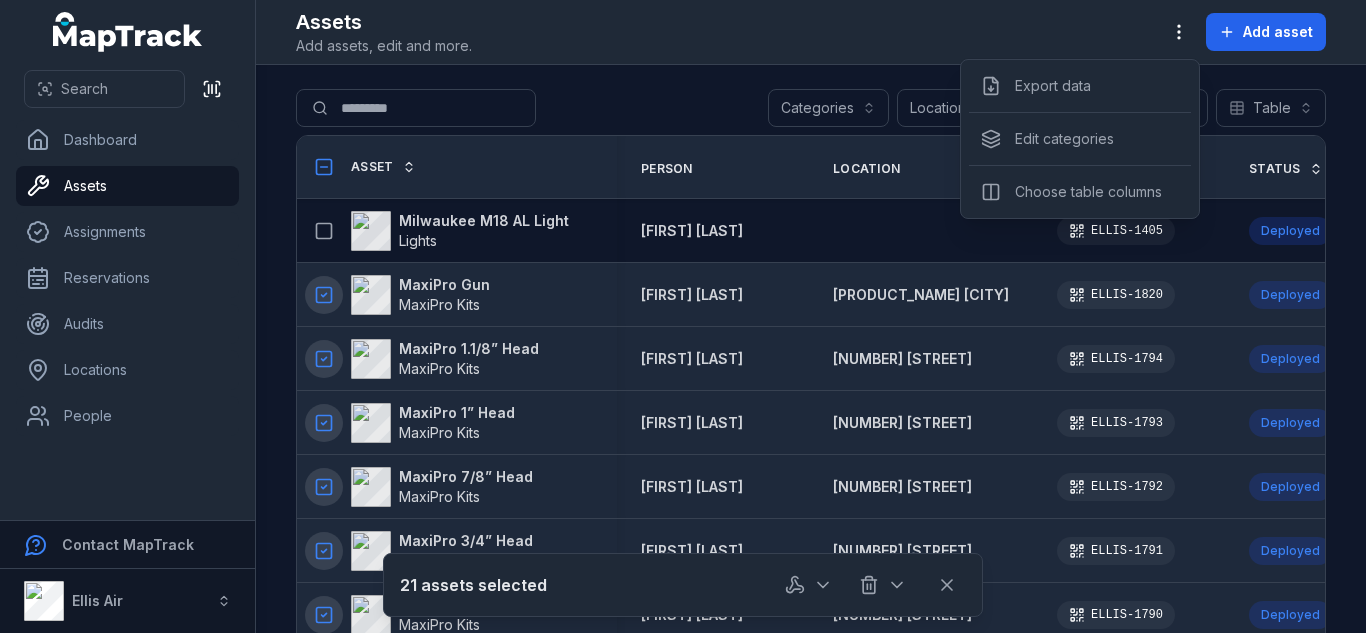 click on "Assets Add assets, edit and more. Add asset" at bounding box center [811, 32] 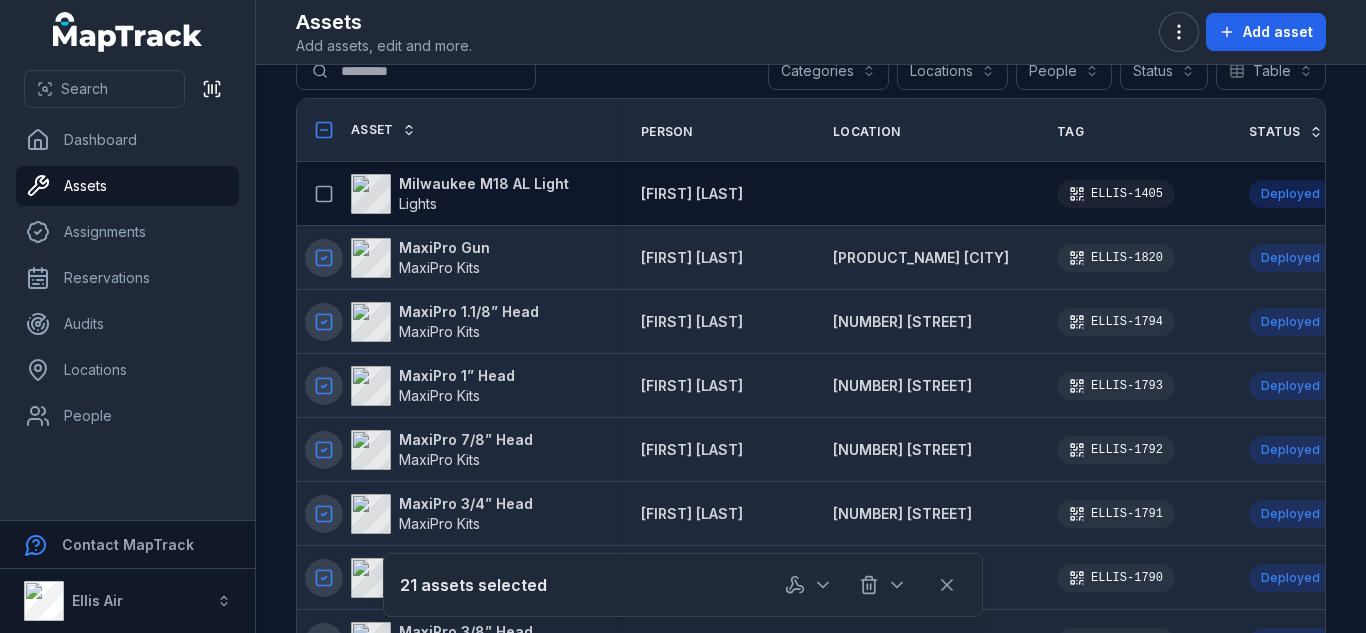 scroll, scrollTop: 100, scrollLeft: 0, axis: vertical 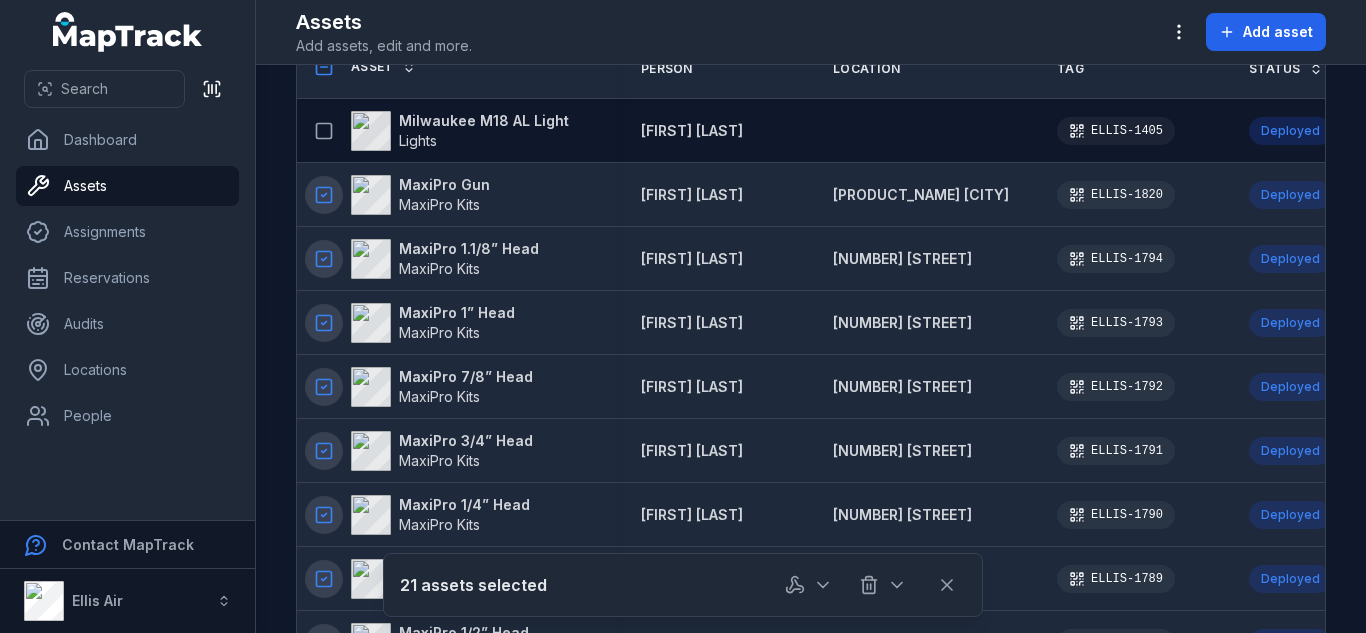 drag, startPoint x: 595, startPoint y: 38, endPoint x: 585, endPoint y: 43, distance: 11.18034 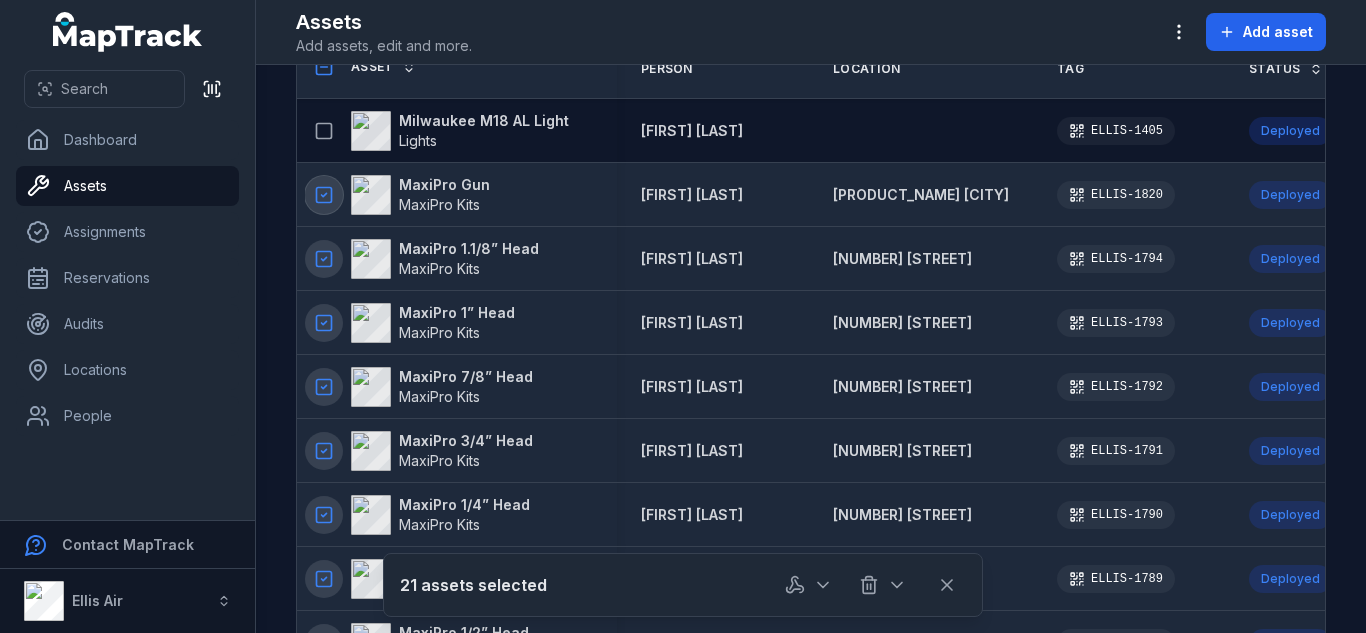 click 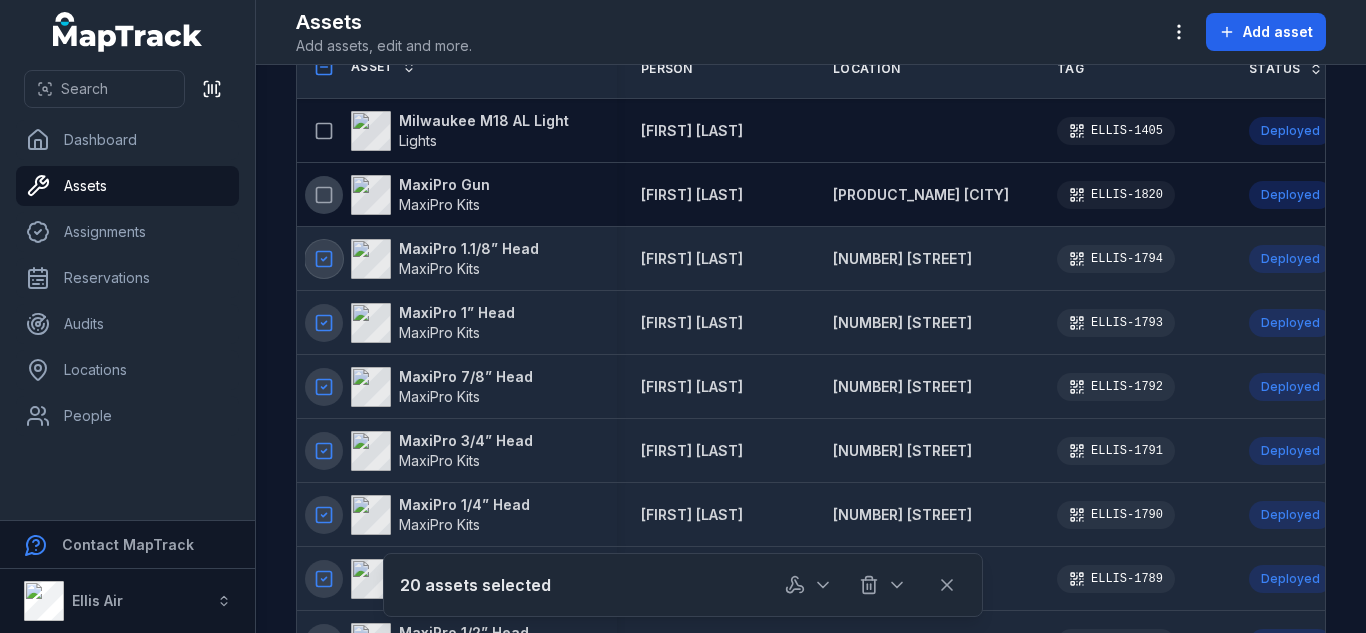 click 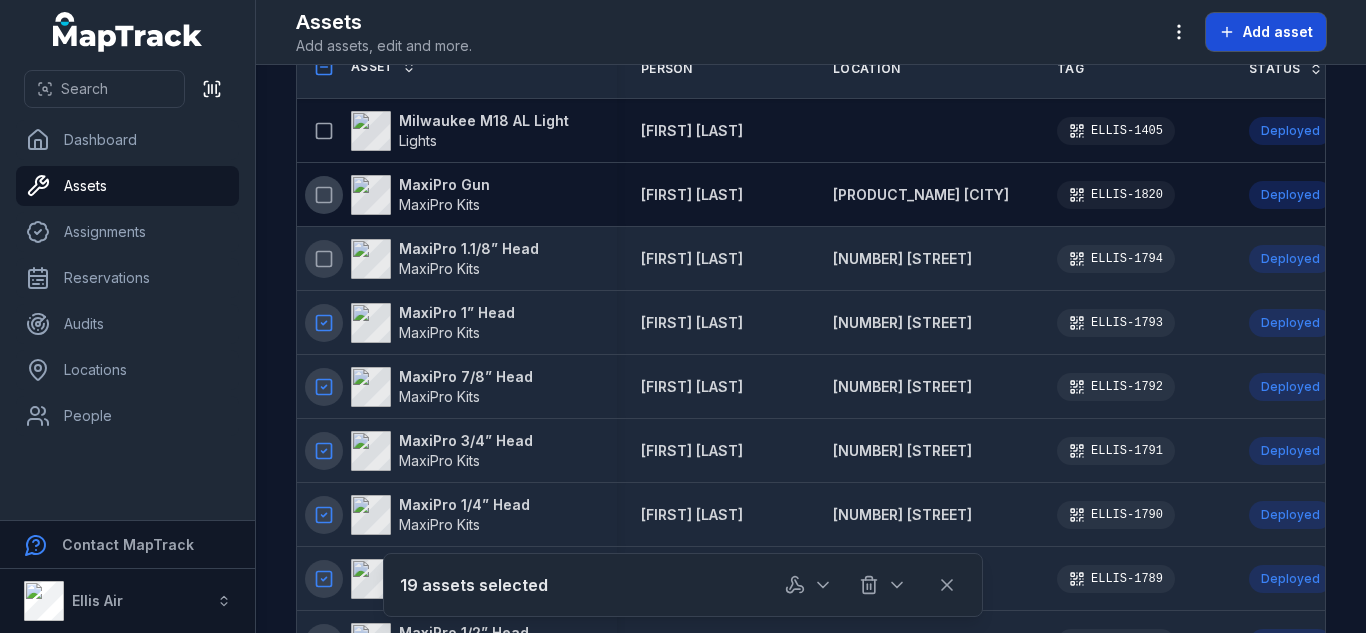 click on "Add asset" at bounding box center (1266, 32) 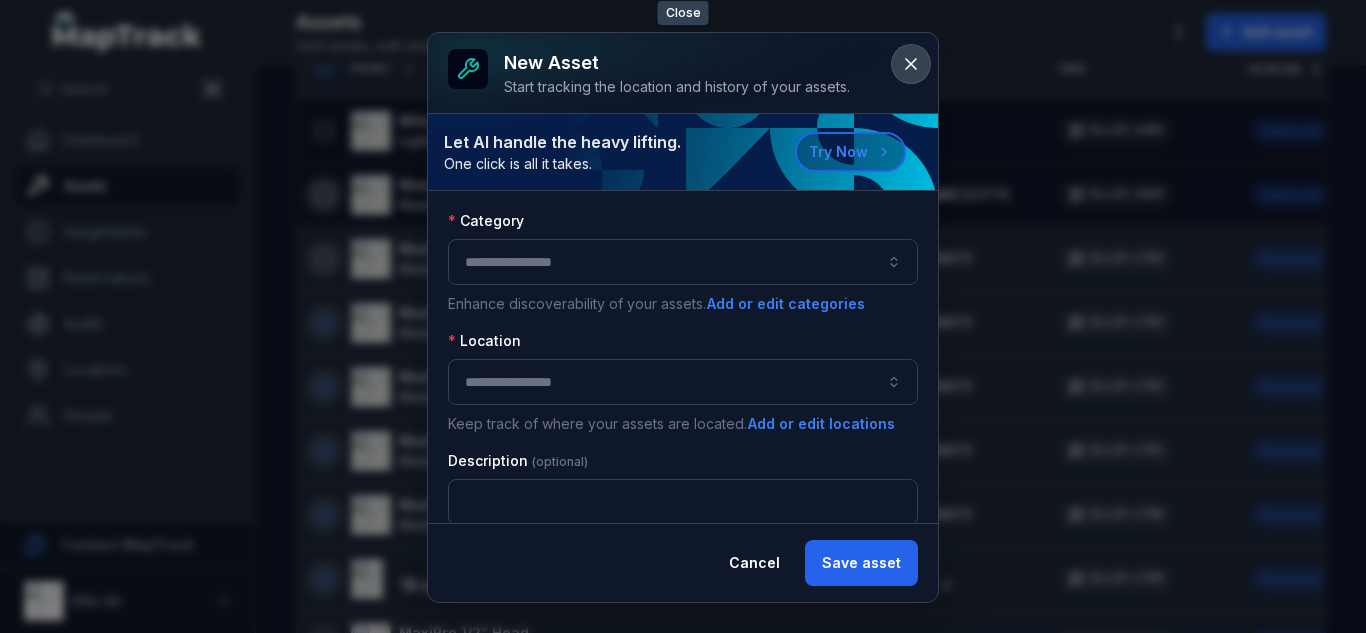 click at bounding box center (911, 64) 